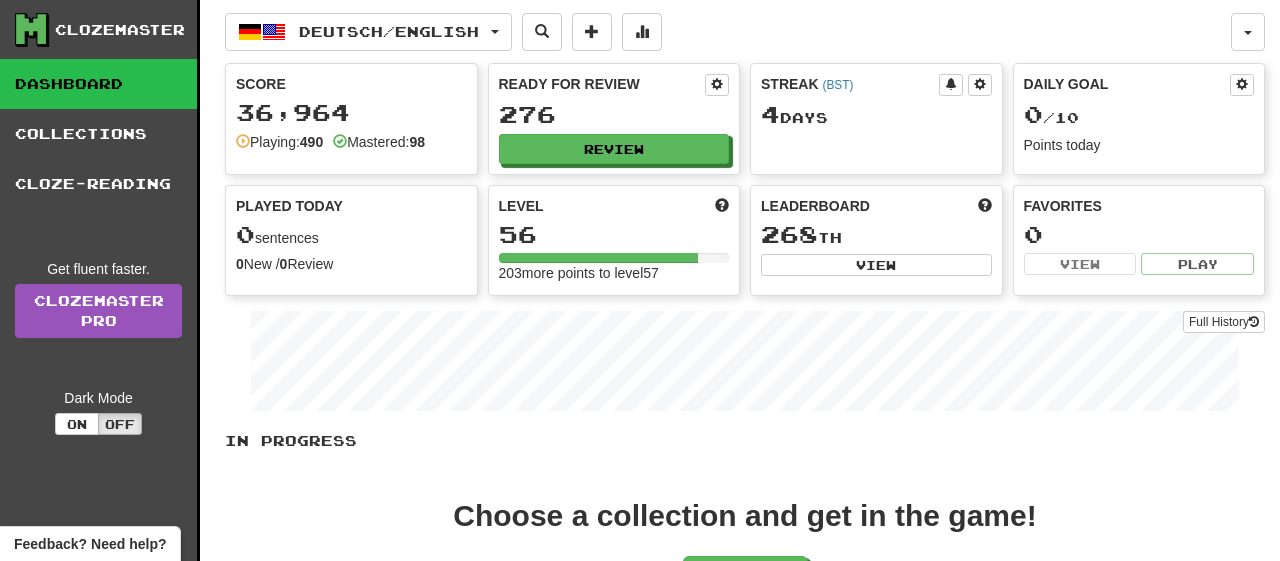 scroll, scrollTop: 0, scrollLeft: 0, axis: both 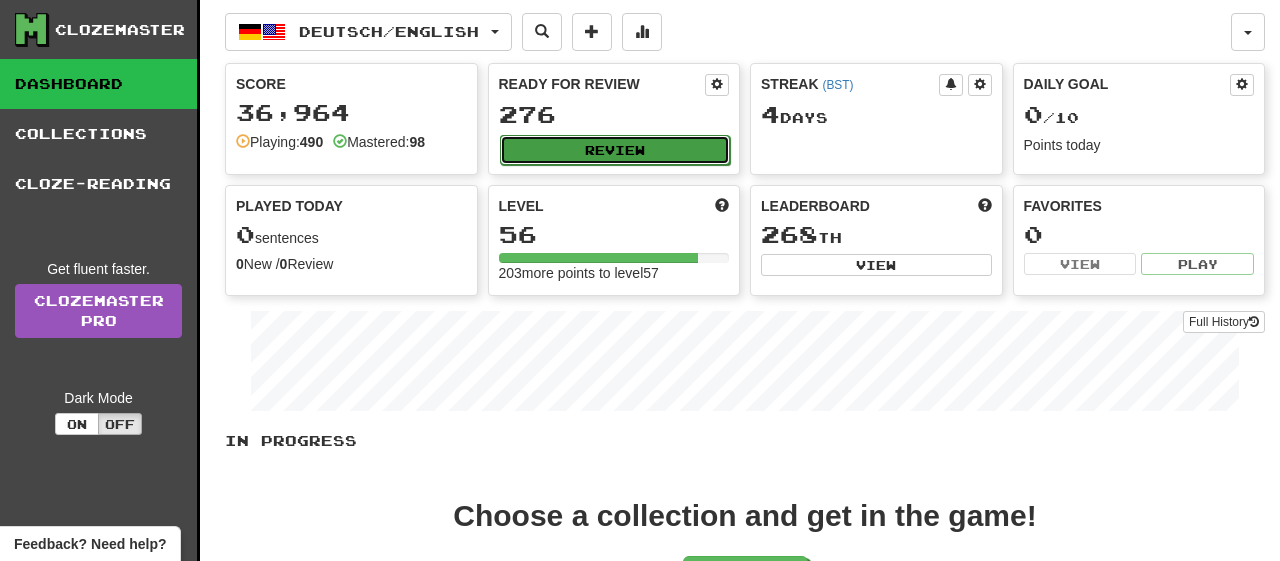 click on "Review" at bounding box center (615, 150) 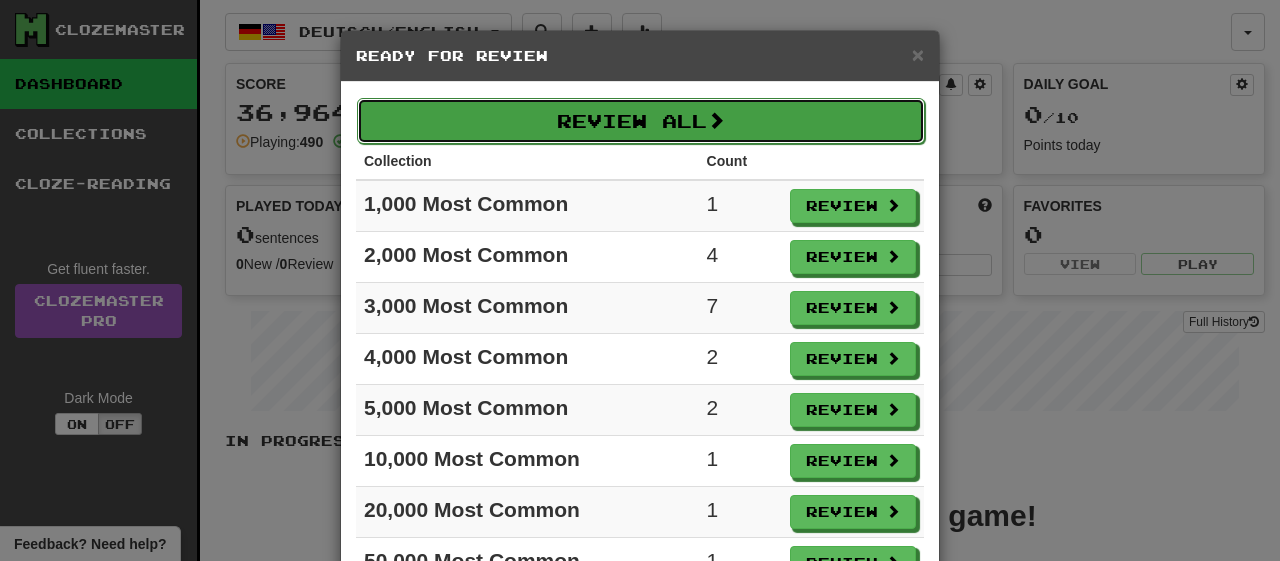 click on "Review All" at bounding box center (641, 121) 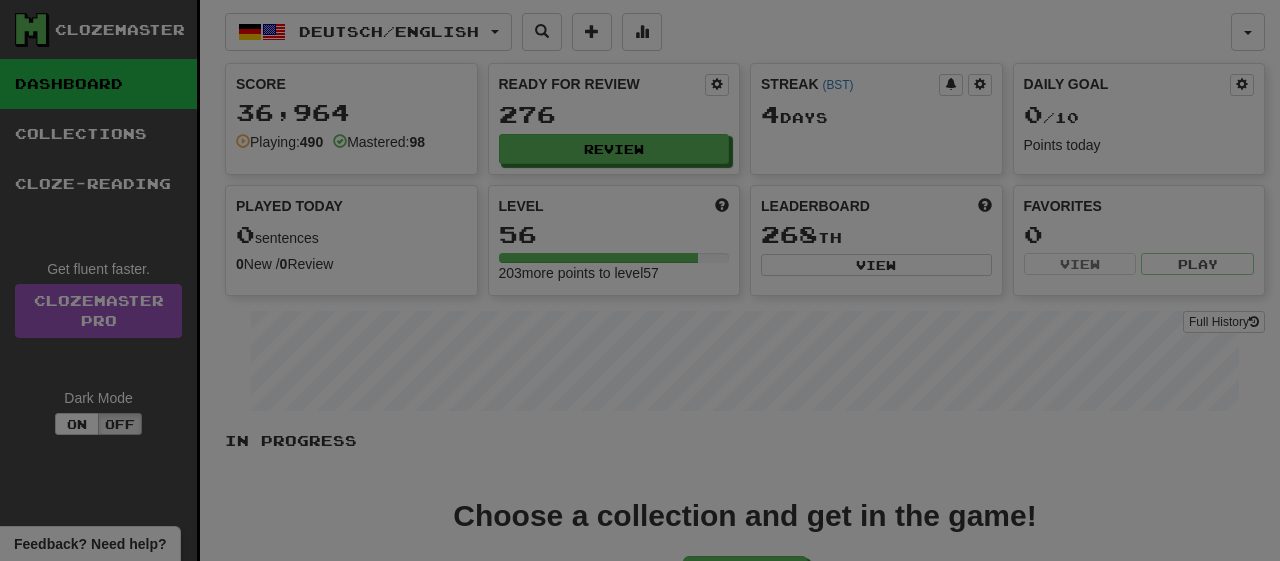 select on "**" 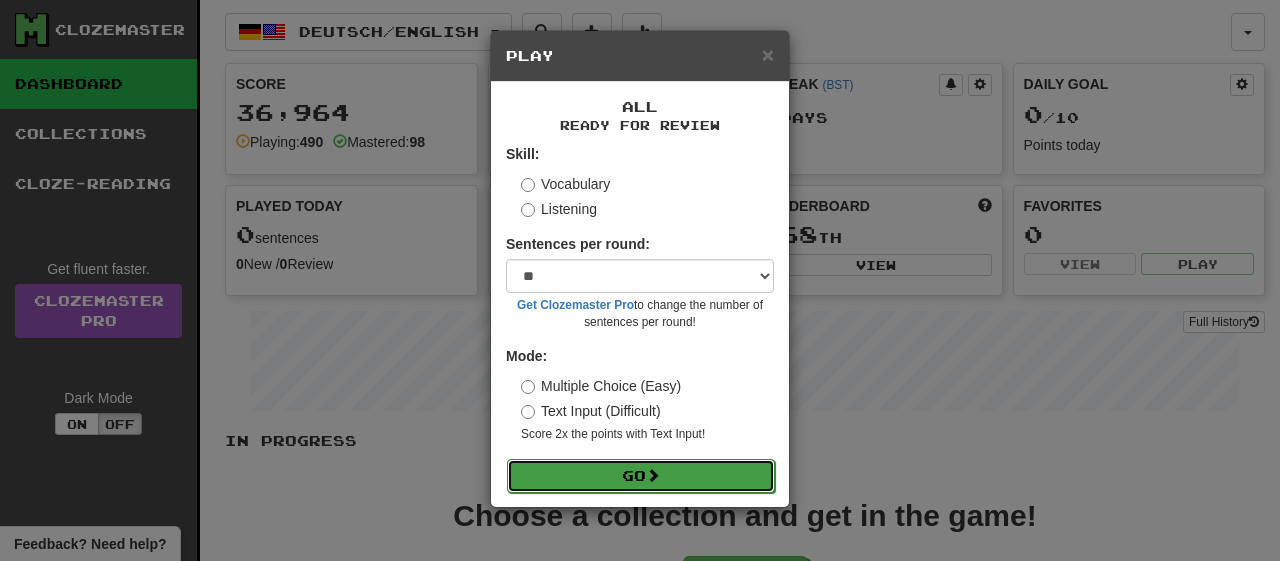 click on "Go" at bounding box center (641, 476) 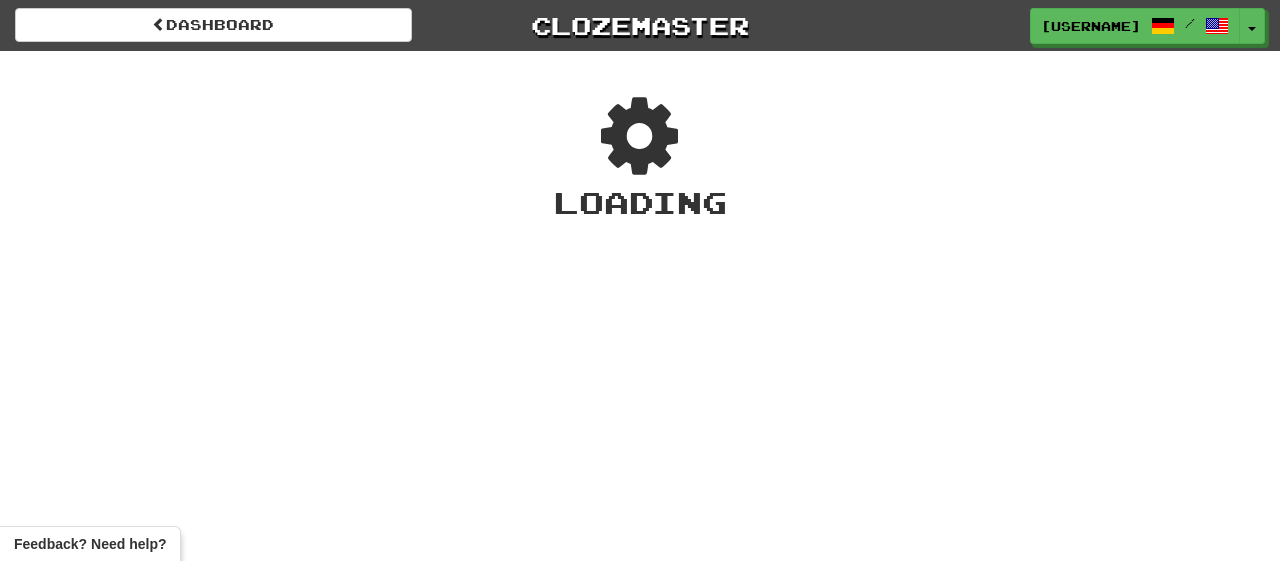 scroll, scrollTop: 0, scrollLeft: 0, axis: both 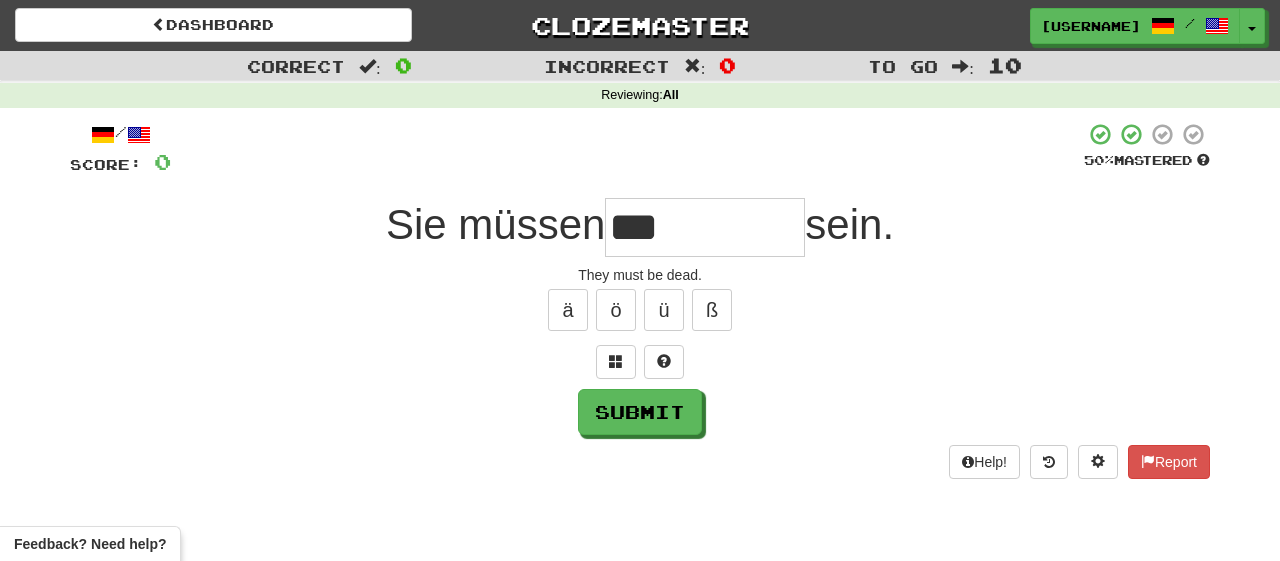 type on "***" 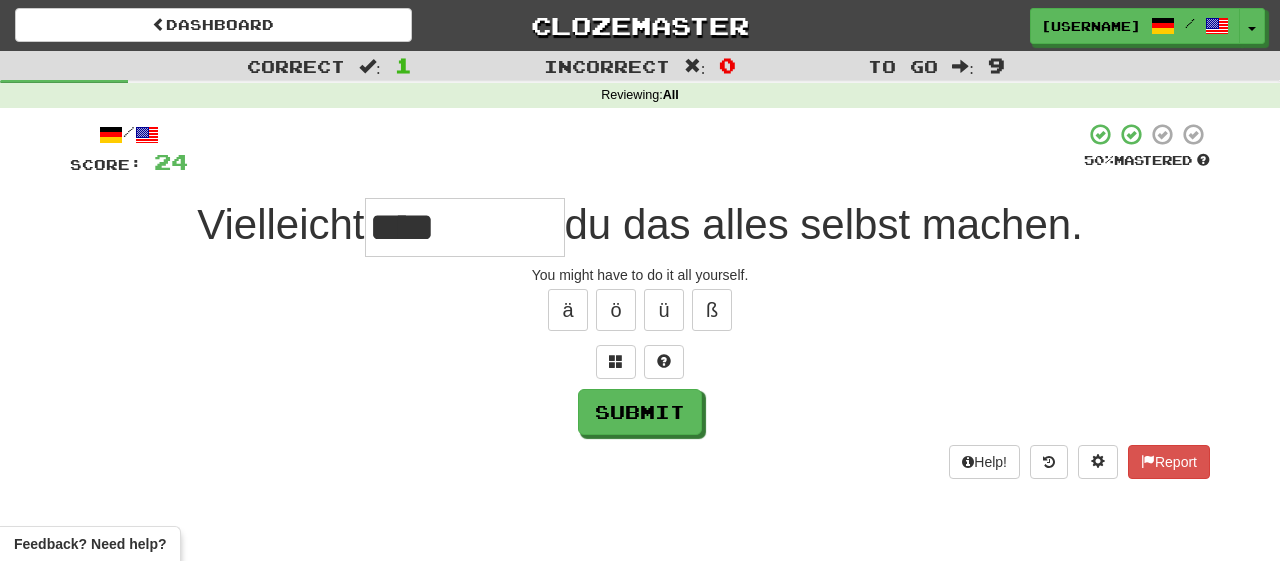 type on "*****" 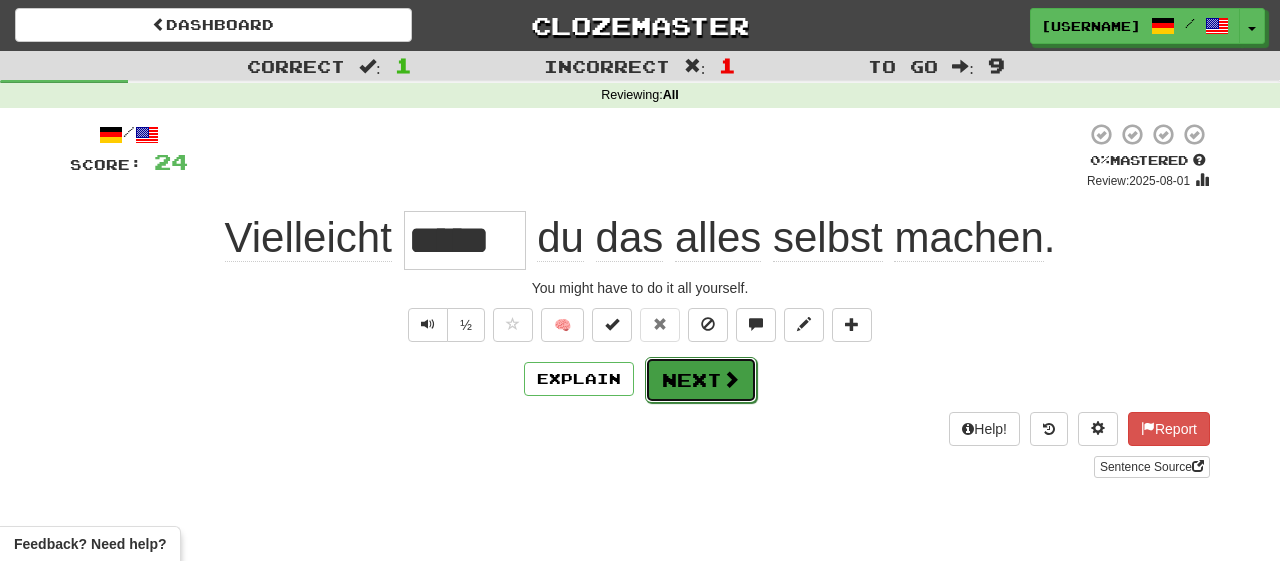 click on "Next" at bounding box center (701, 380) 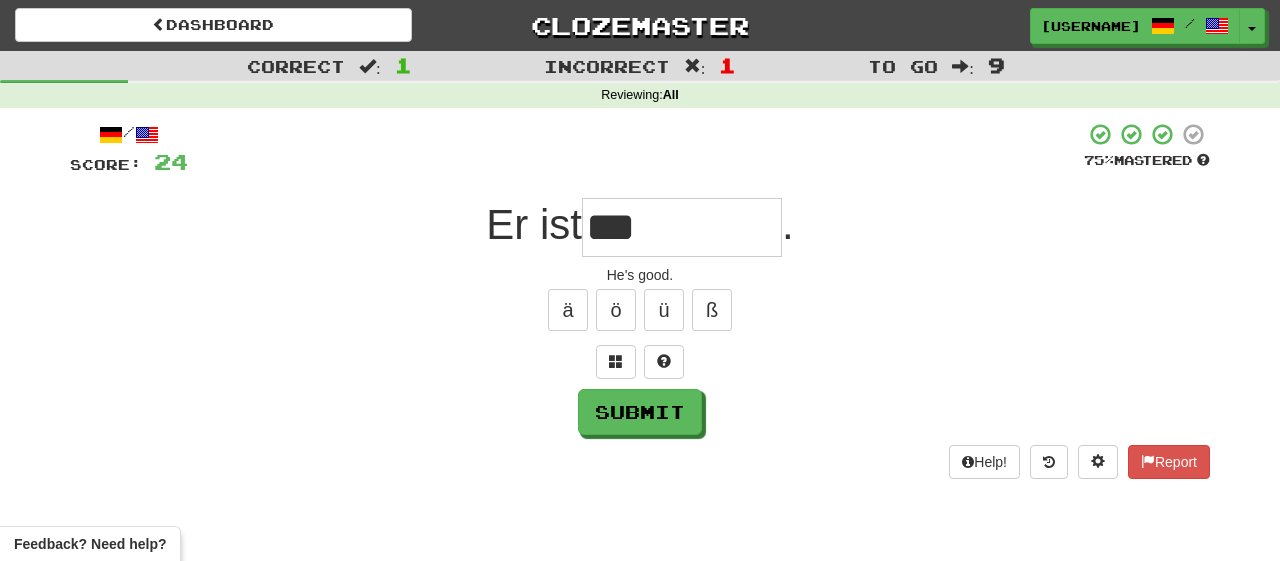 type on "***" 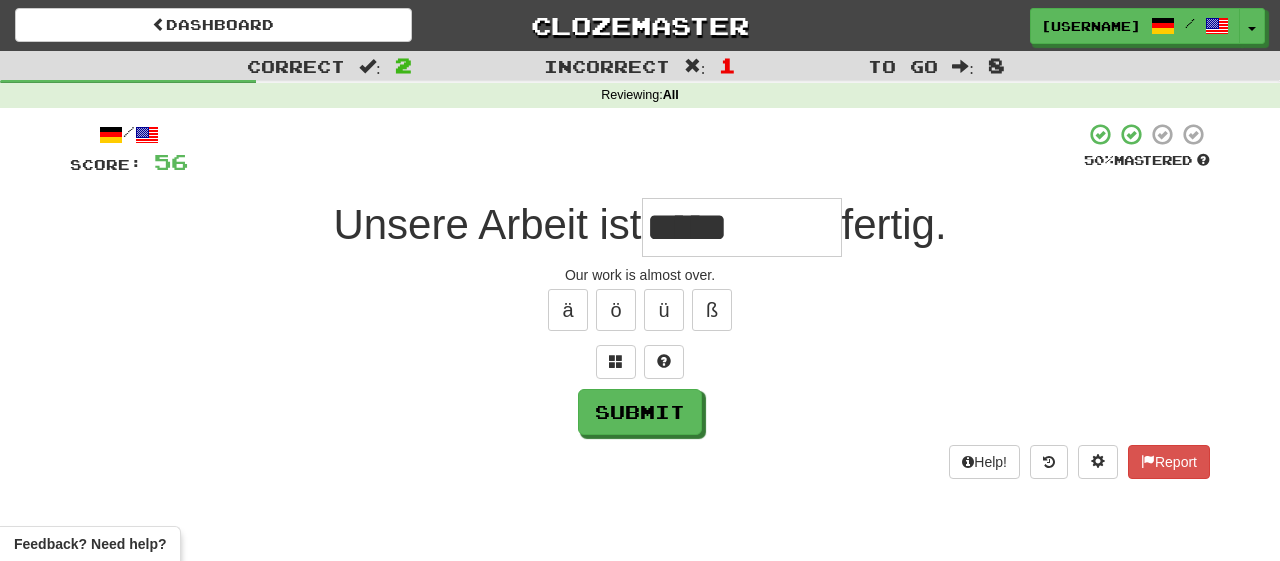 type on "****" 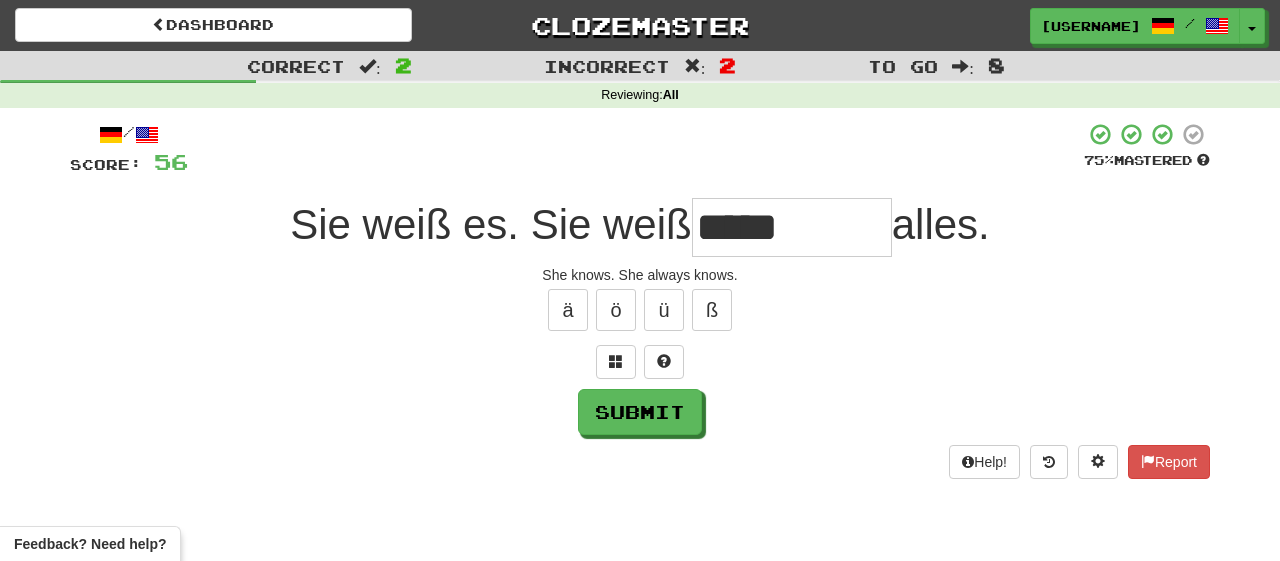 type on "*****" 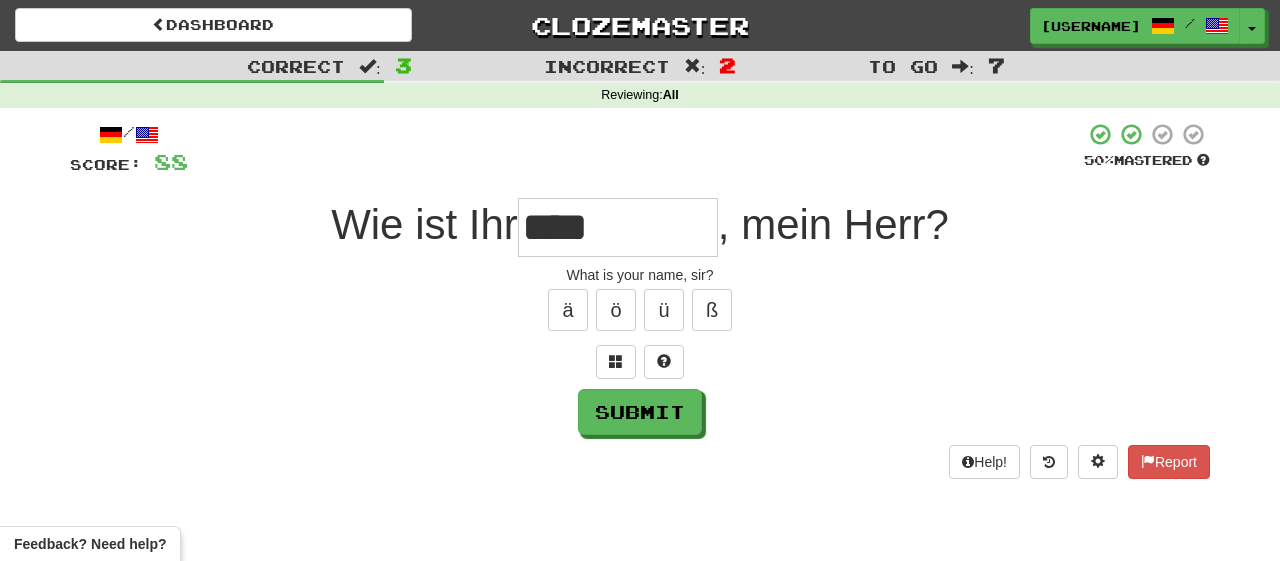 type on "****" 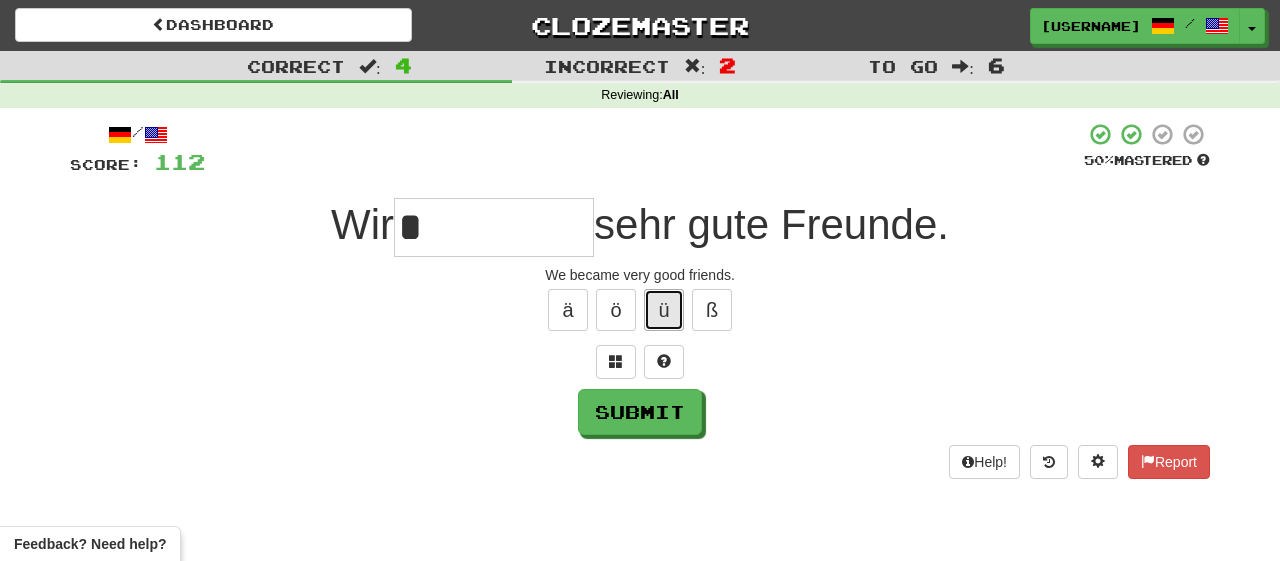 click on "ü" at bounding box center [664, 310] 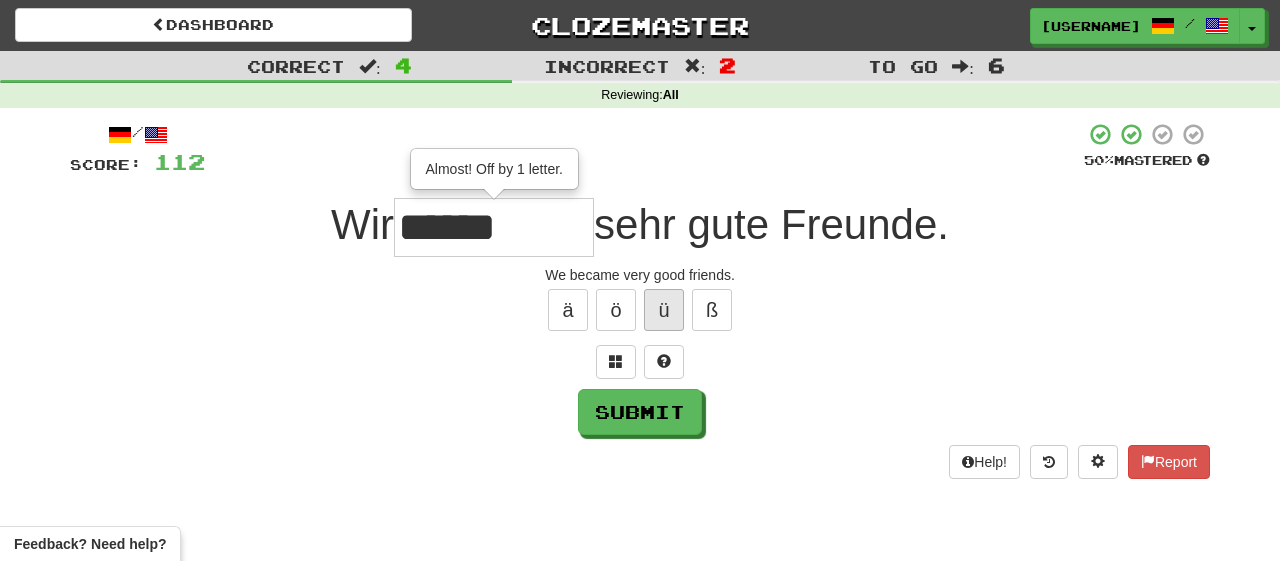 type on "******" 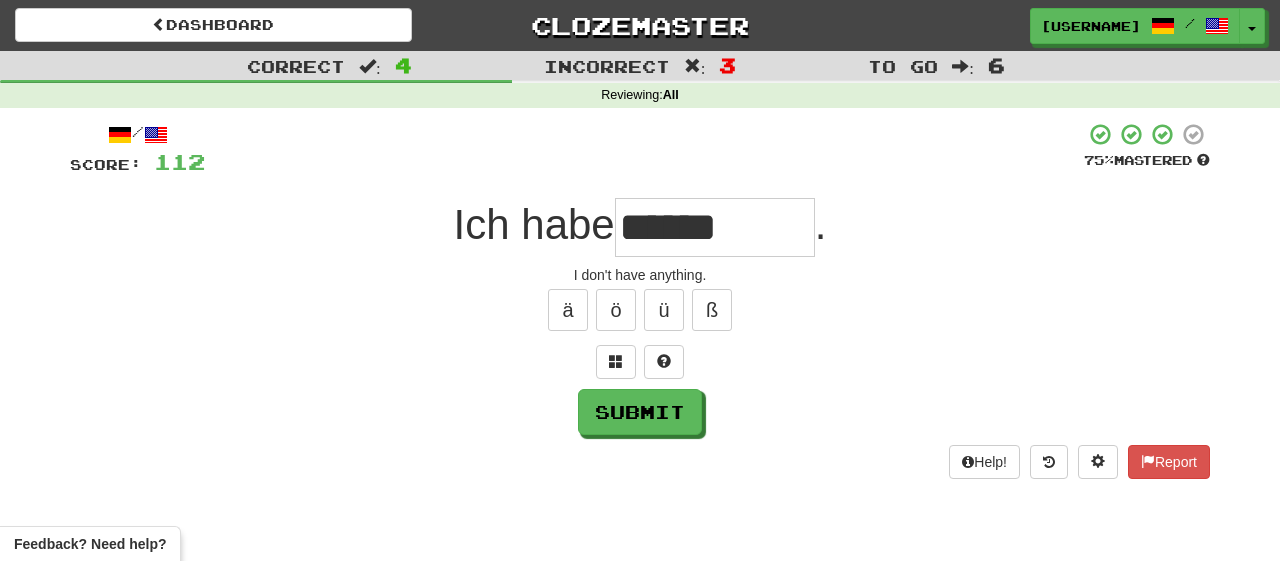 type on "******" 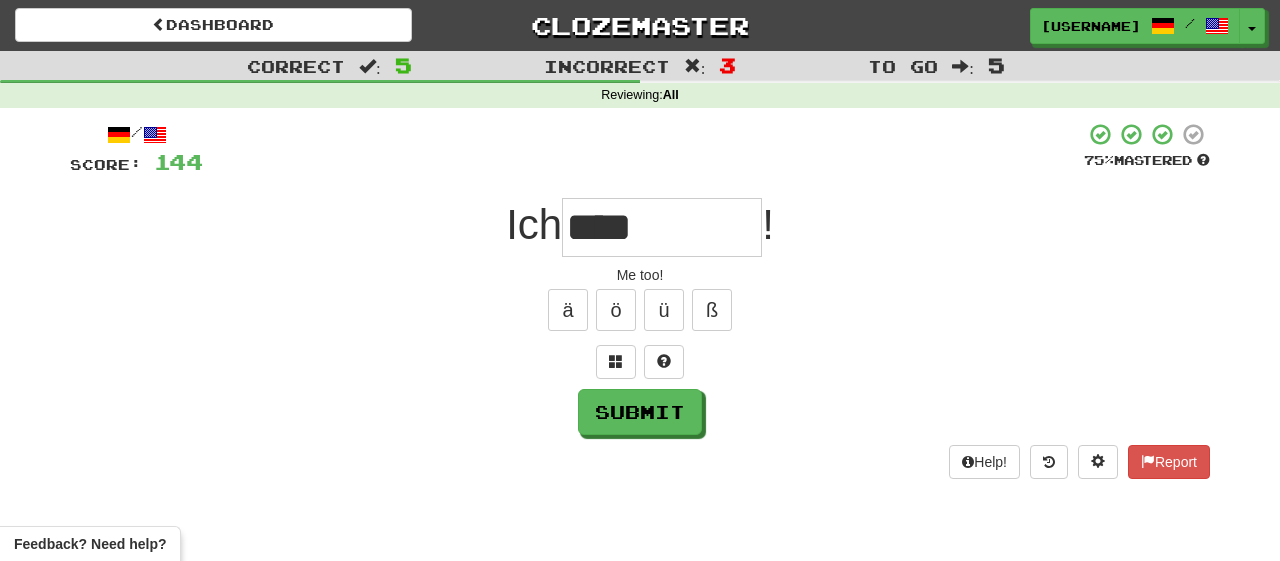 type on "****" 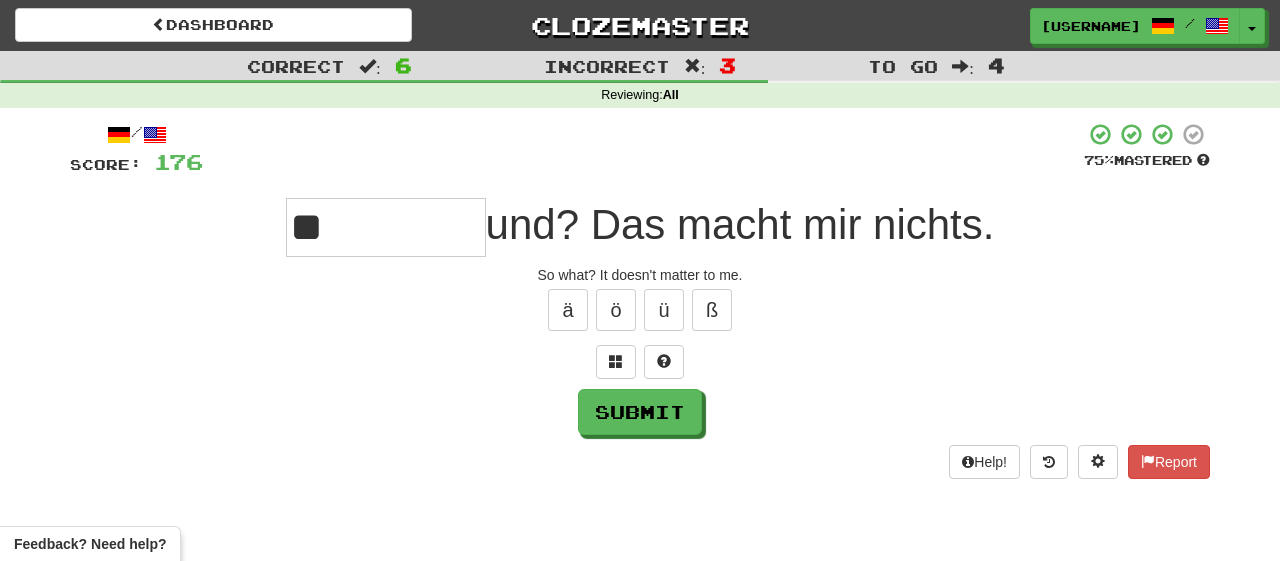 type on "**" 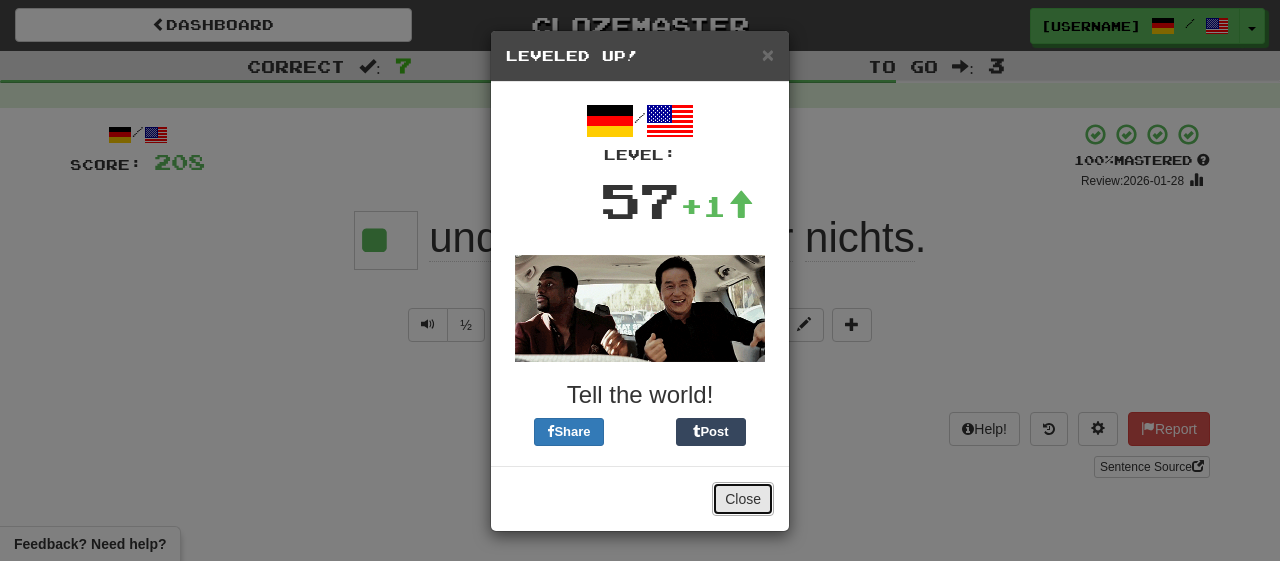 click on "Close" at bounding box center (743, 499) 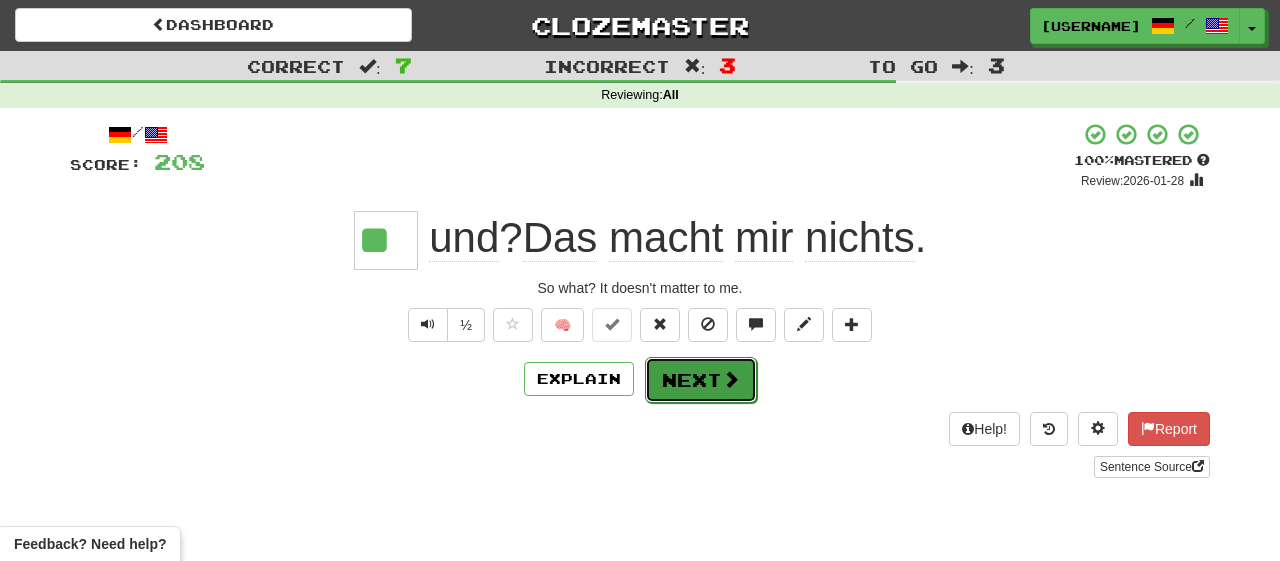 click on "Next" at bounding box center [701, 380] 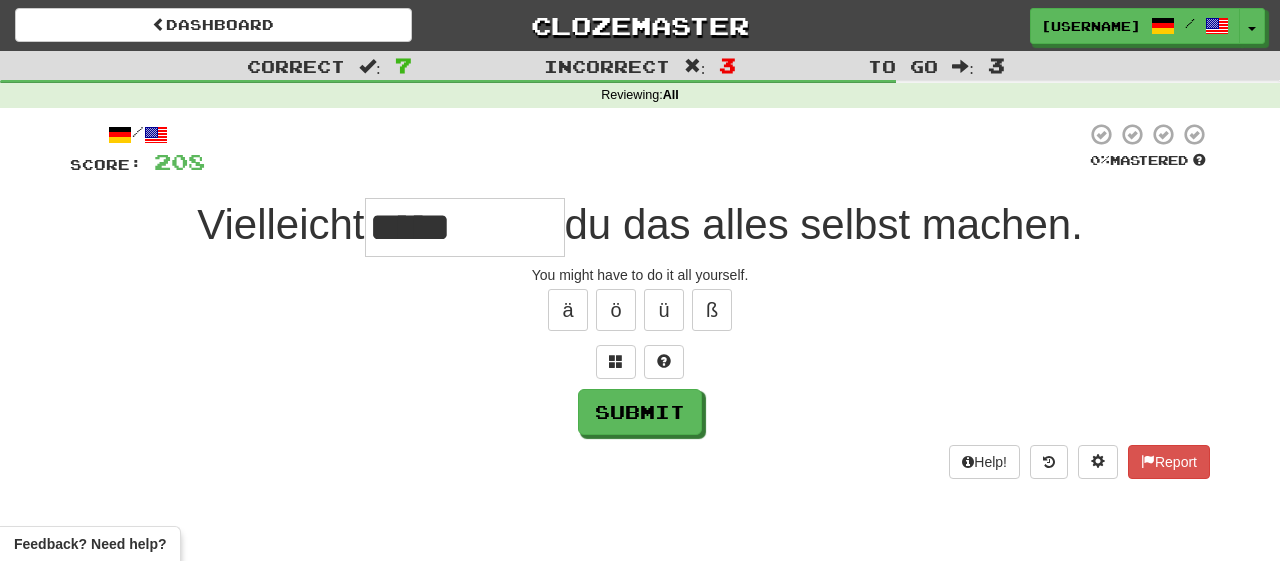 type on "*****" 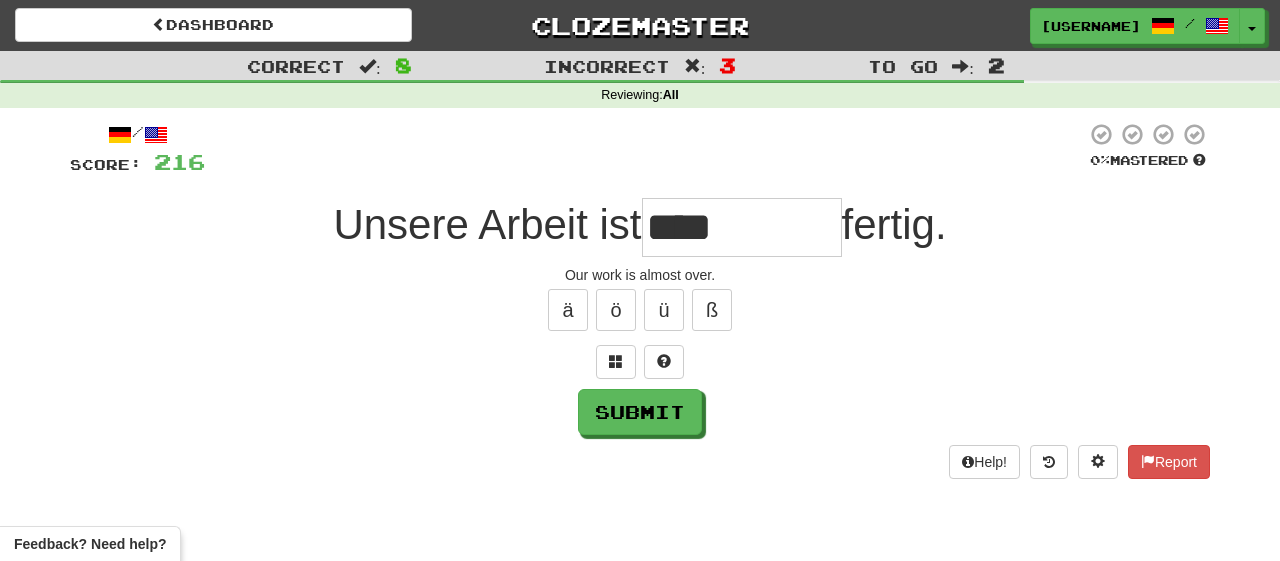 type on "****" 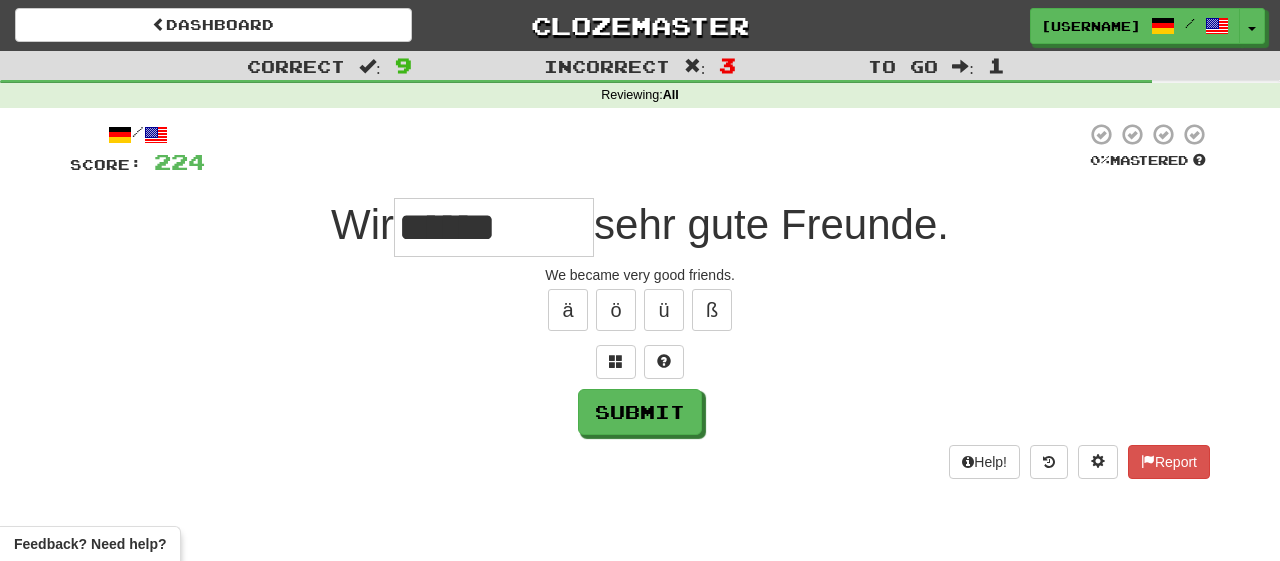 type on "******" 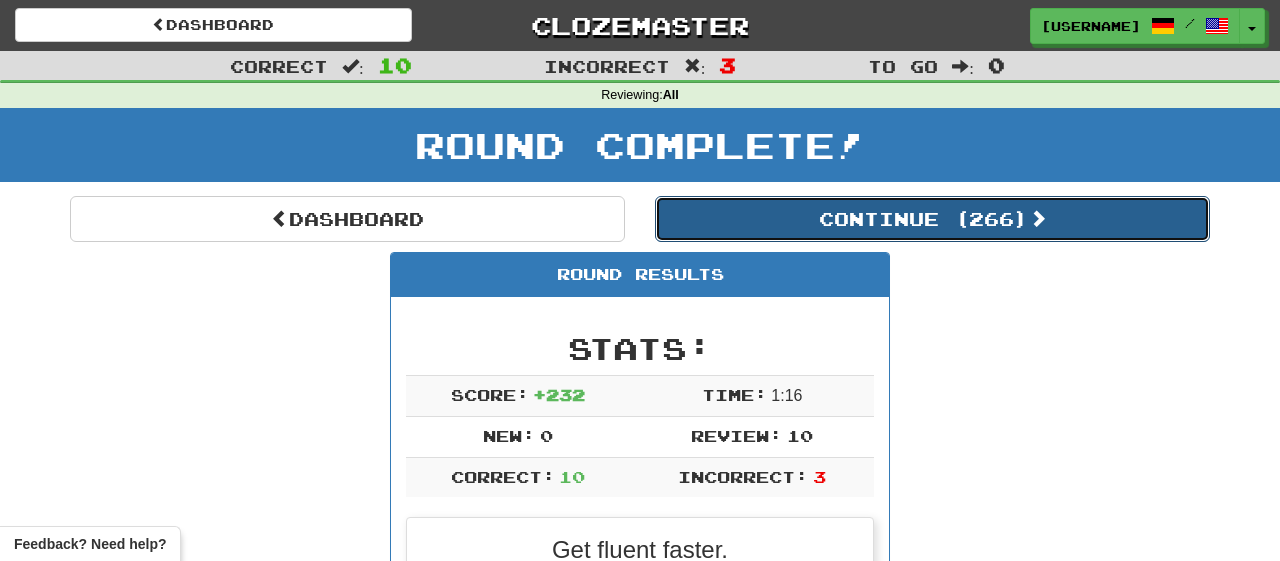 click on "Continue ( [NUMBER] )" at bounding box center [932, 219] 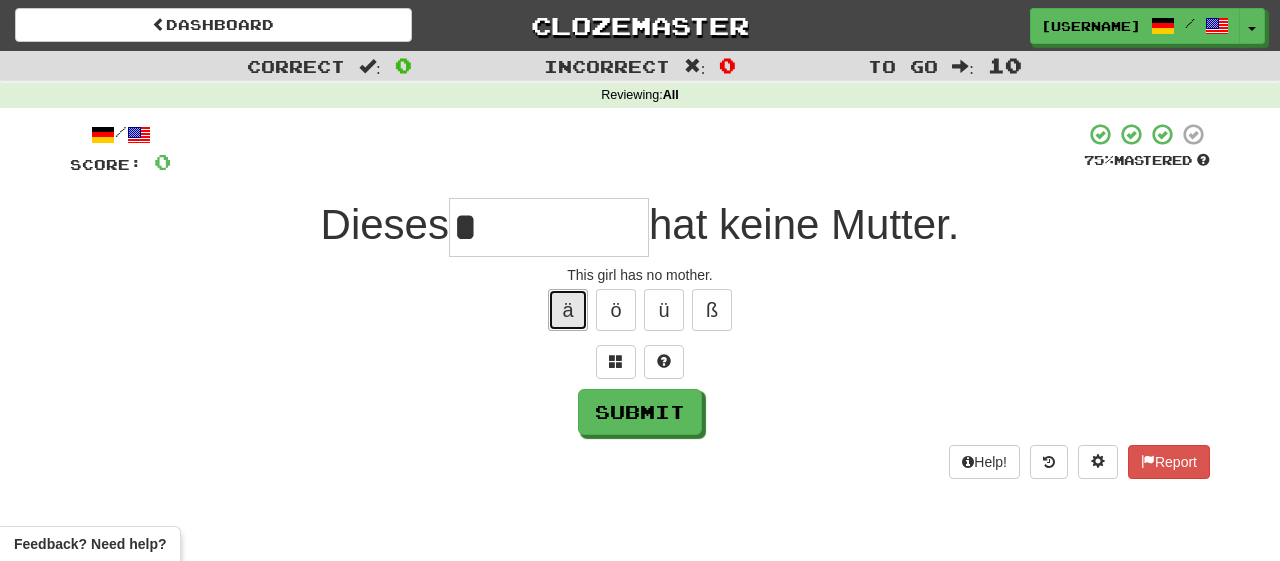 click on "ä" at bounding box center [568, 310] 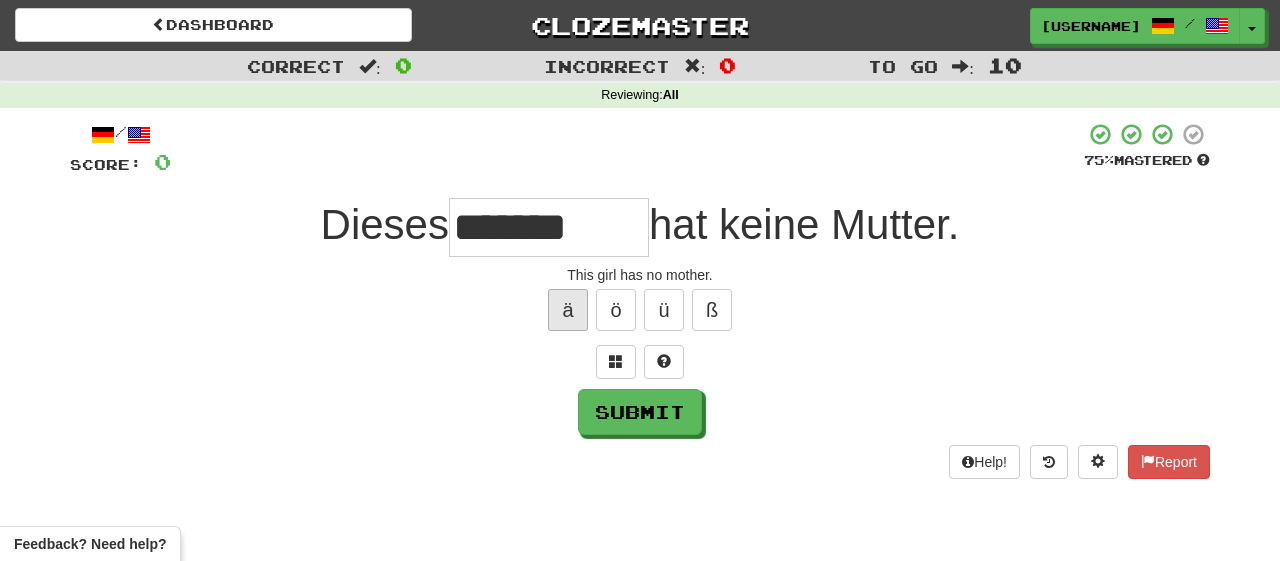 type on "*******" 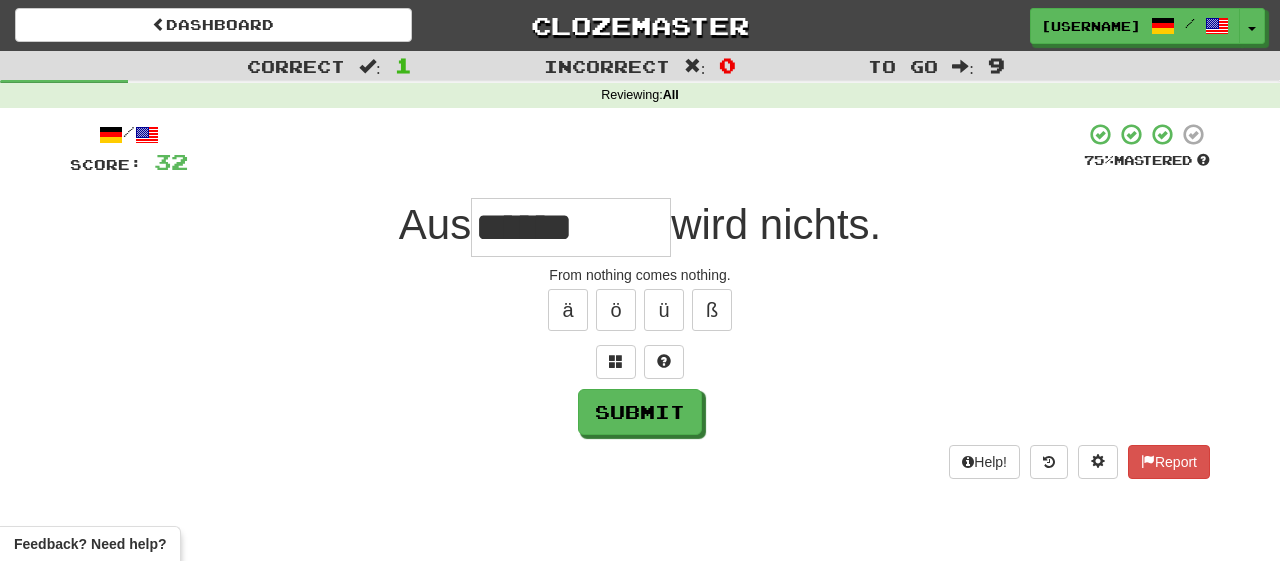 type on "******" 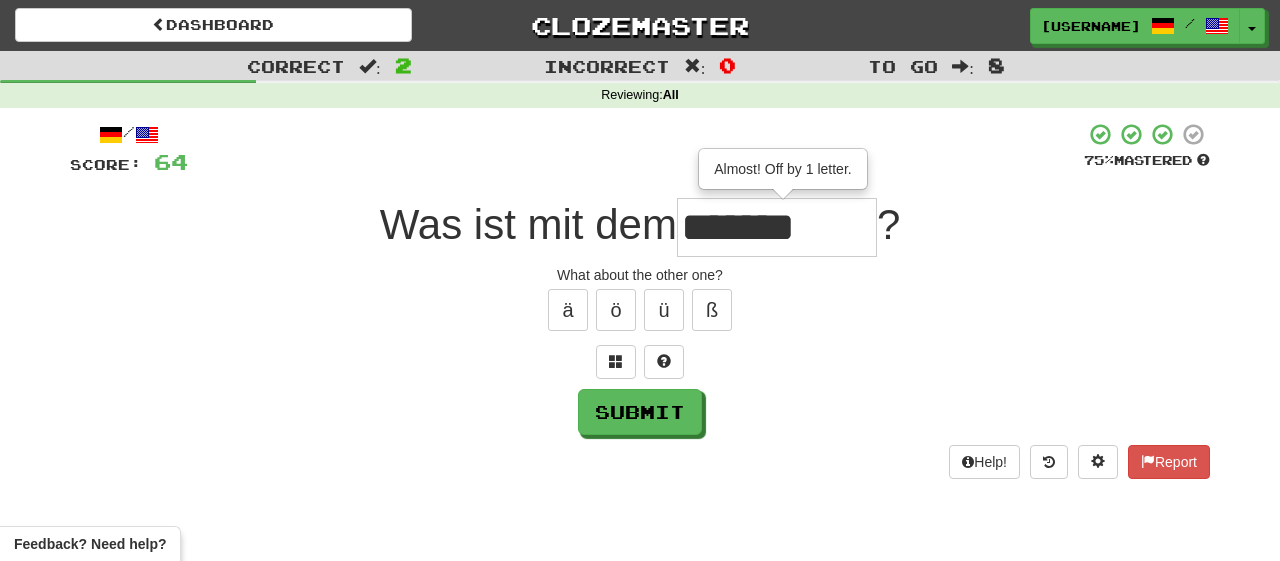 type on "*******" 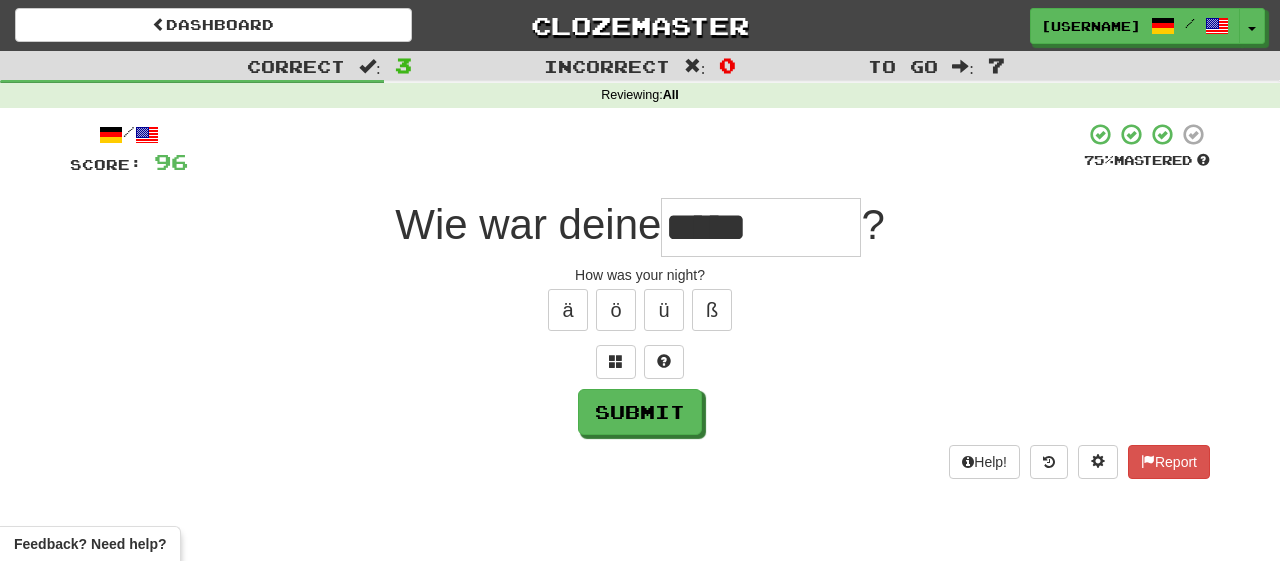 type on "*****" 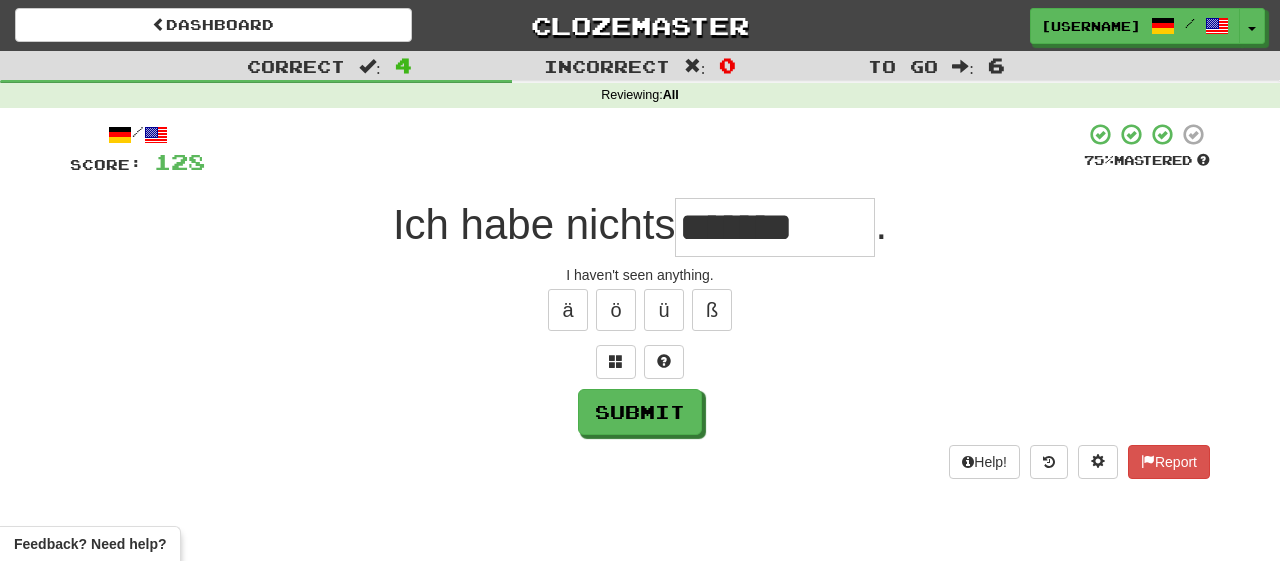 type on "*******" 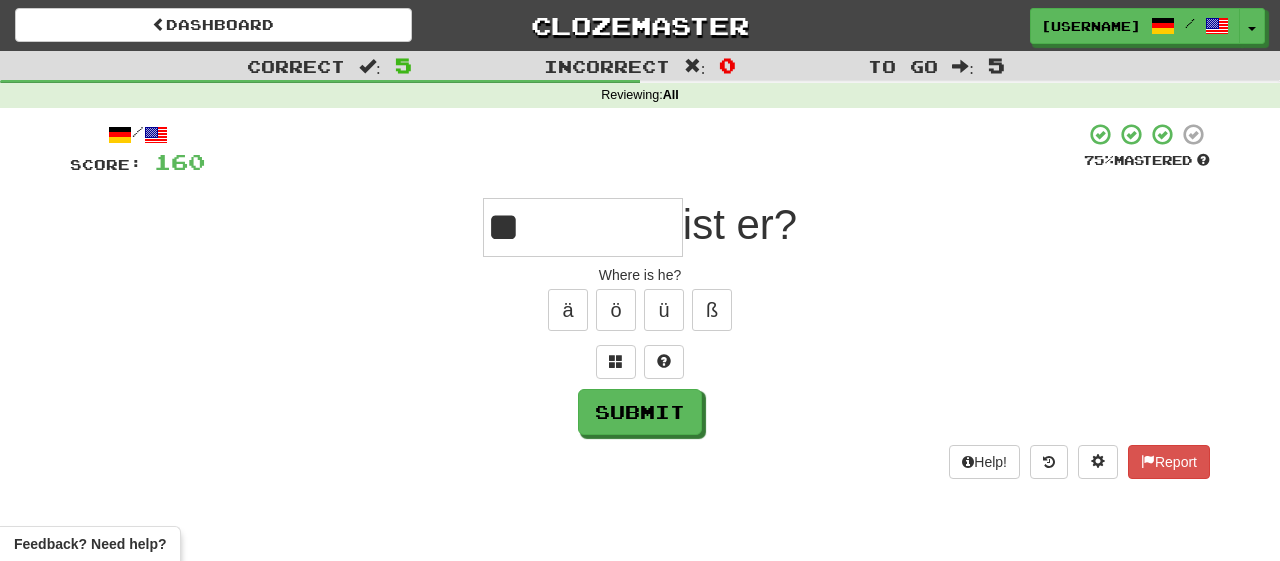 type on "**" 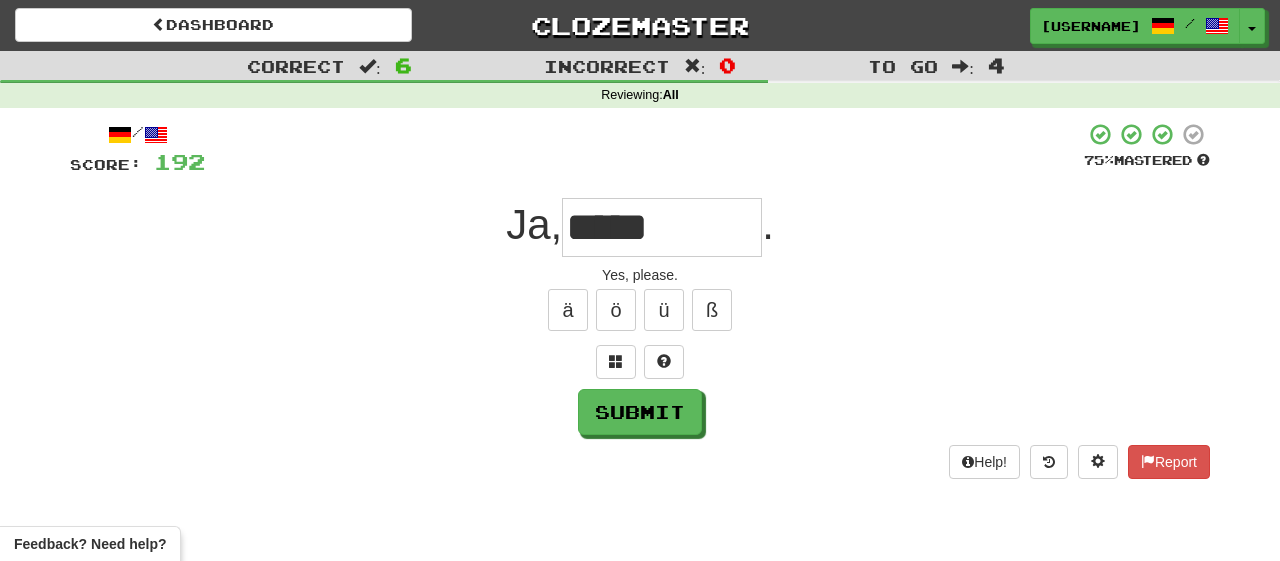 type on "*****" 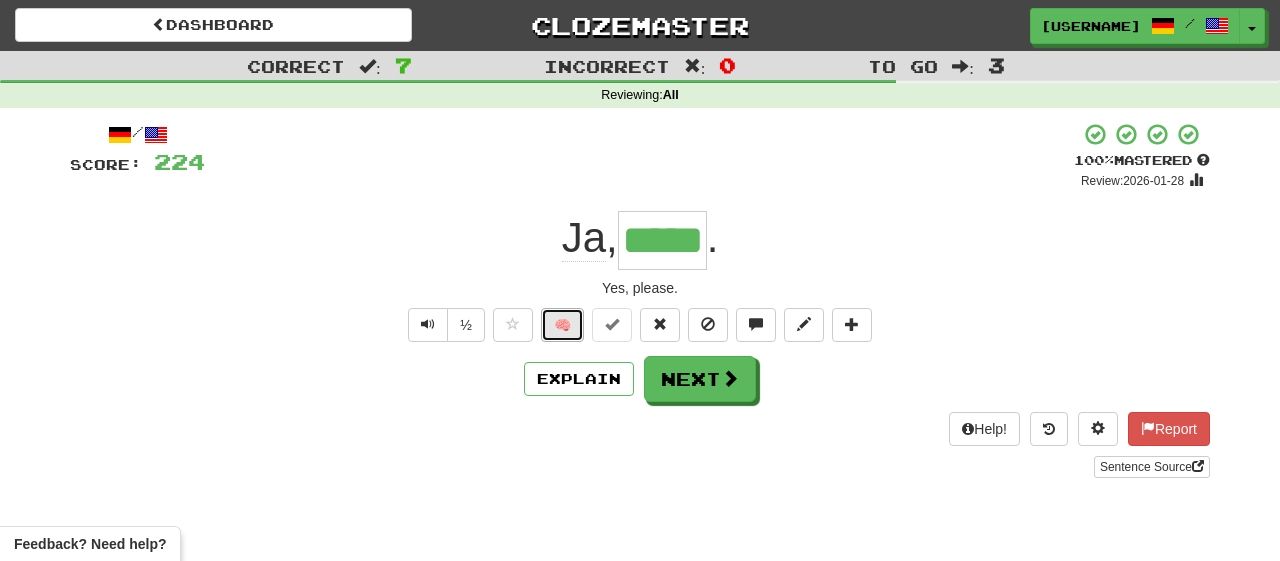 click on "🧠" at bounding box center (562, 325) 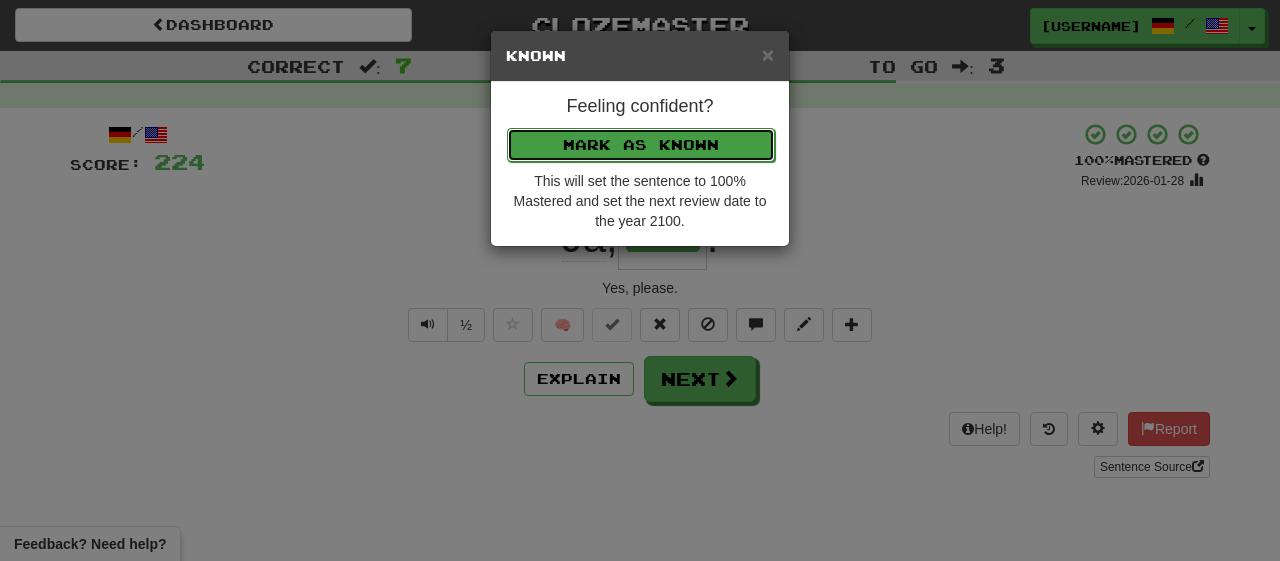 click on "Mark as Known" at bounding box center [641, 145] 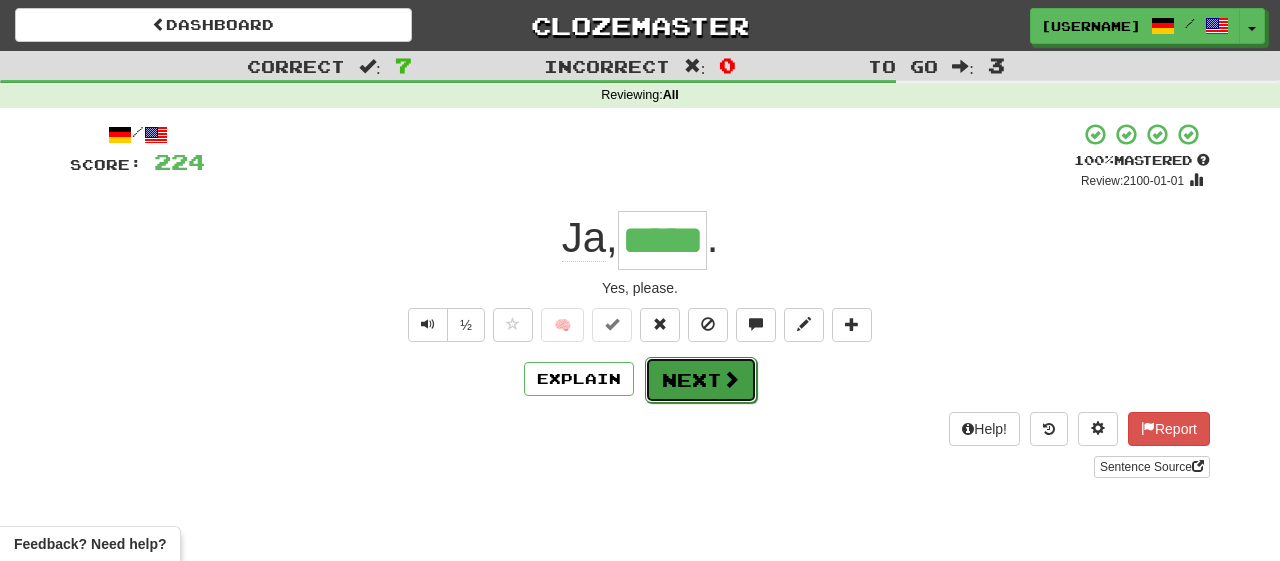 click on "Next" at bounding box center [701, 380] 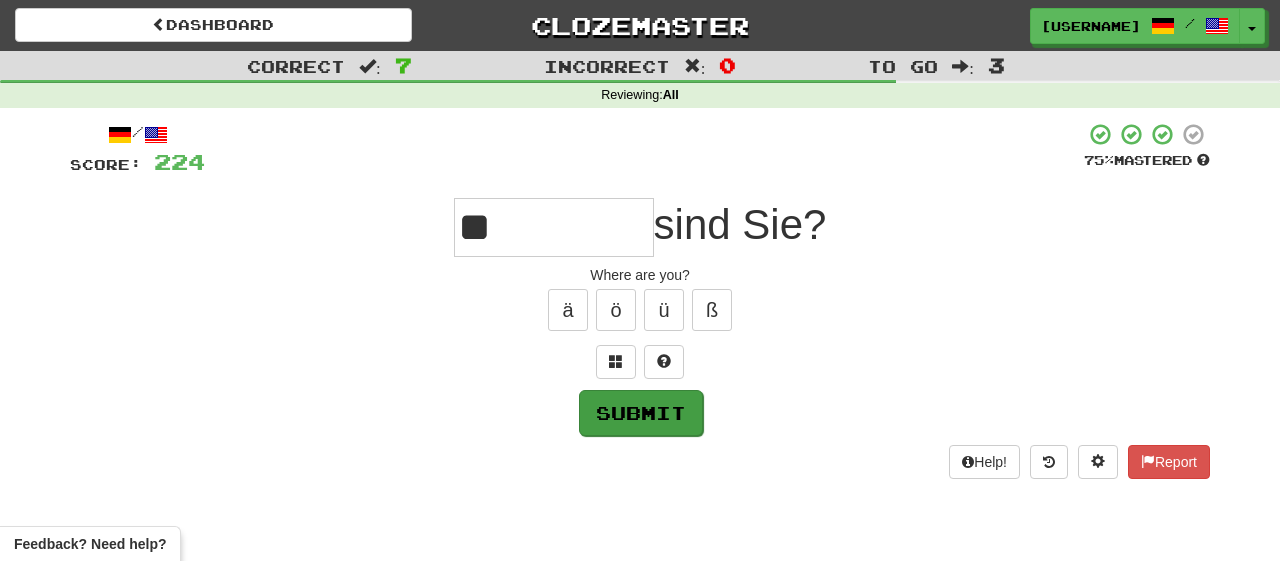 type on "**" 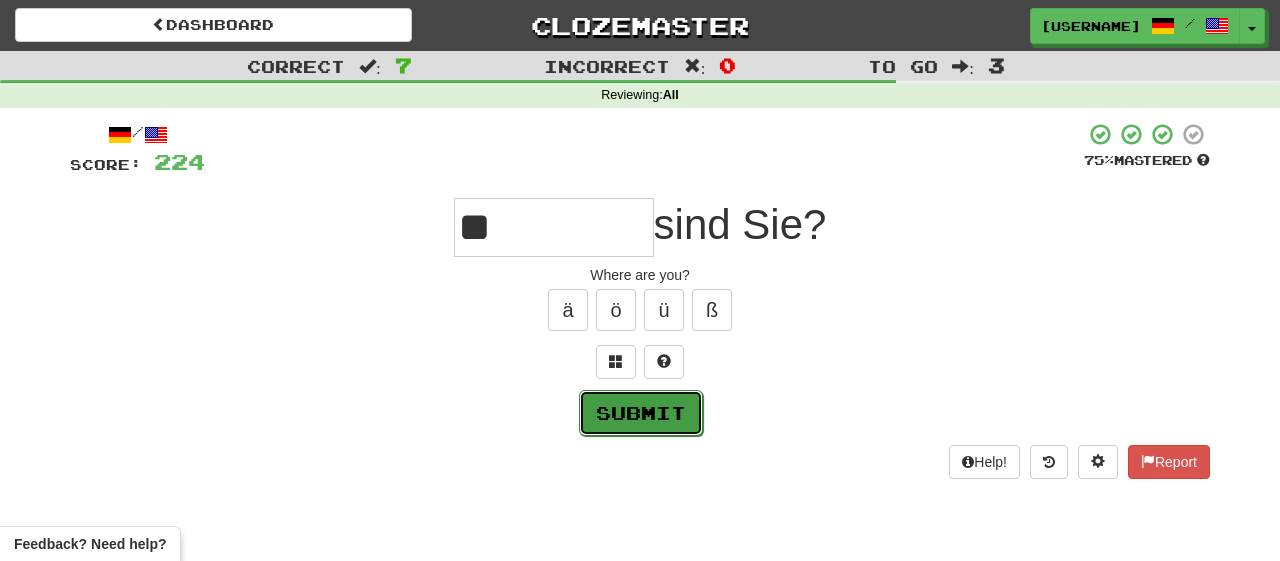 click on "Submit" at bounding box center [641, 413] 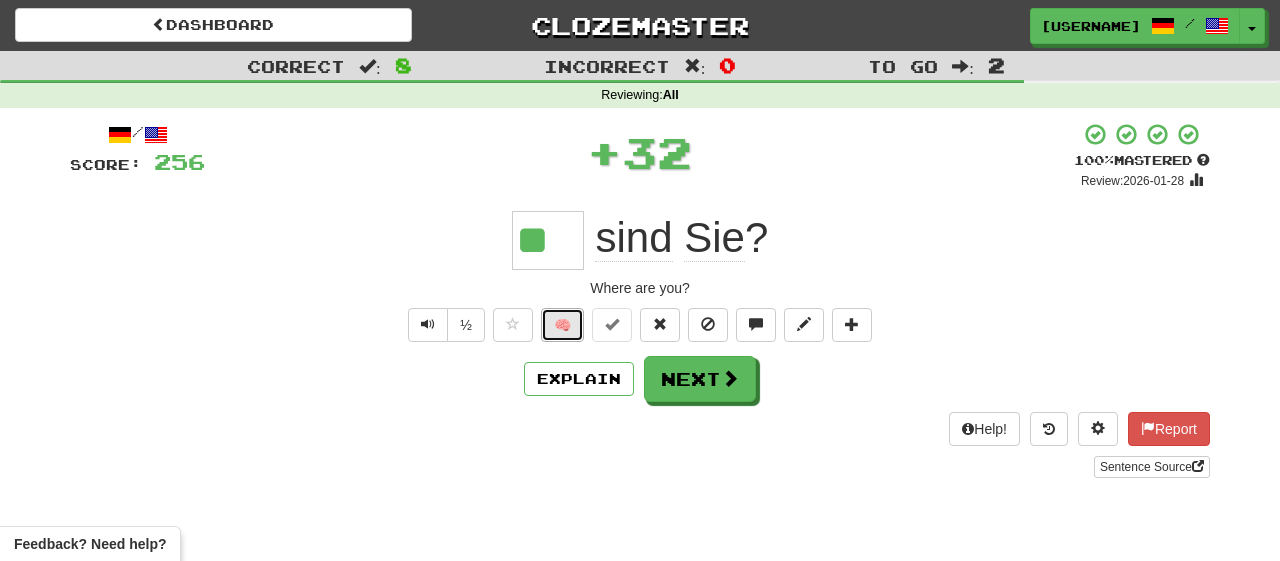 click on "🧠" at bounding box center [562, 325] 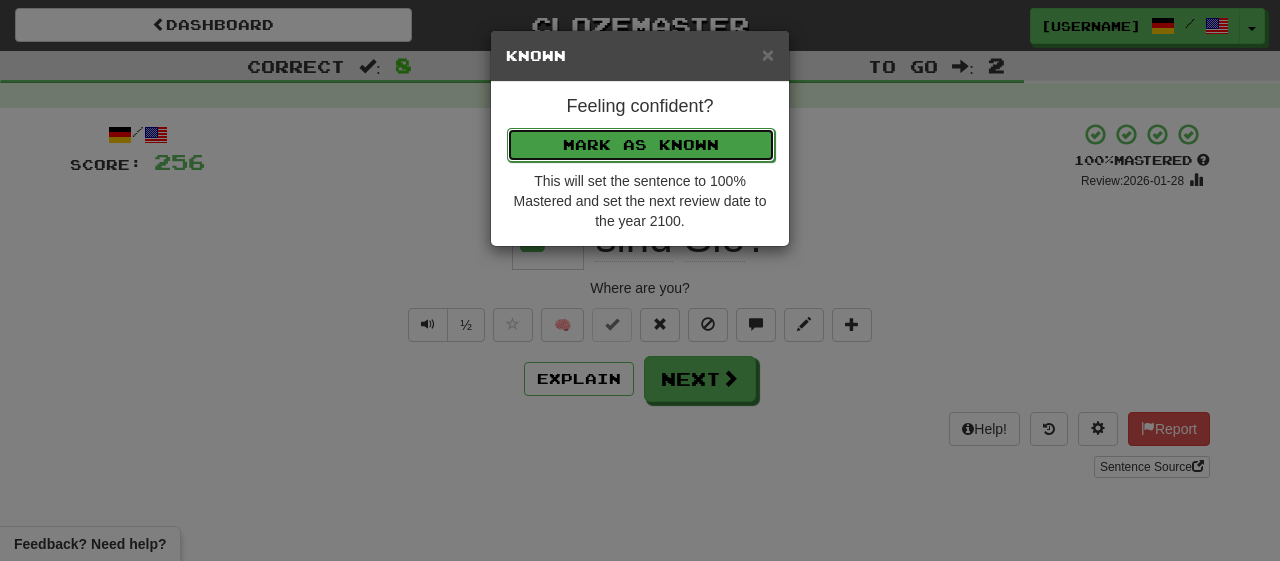 click on "Mark as Known" at bounding box center (641, 145) 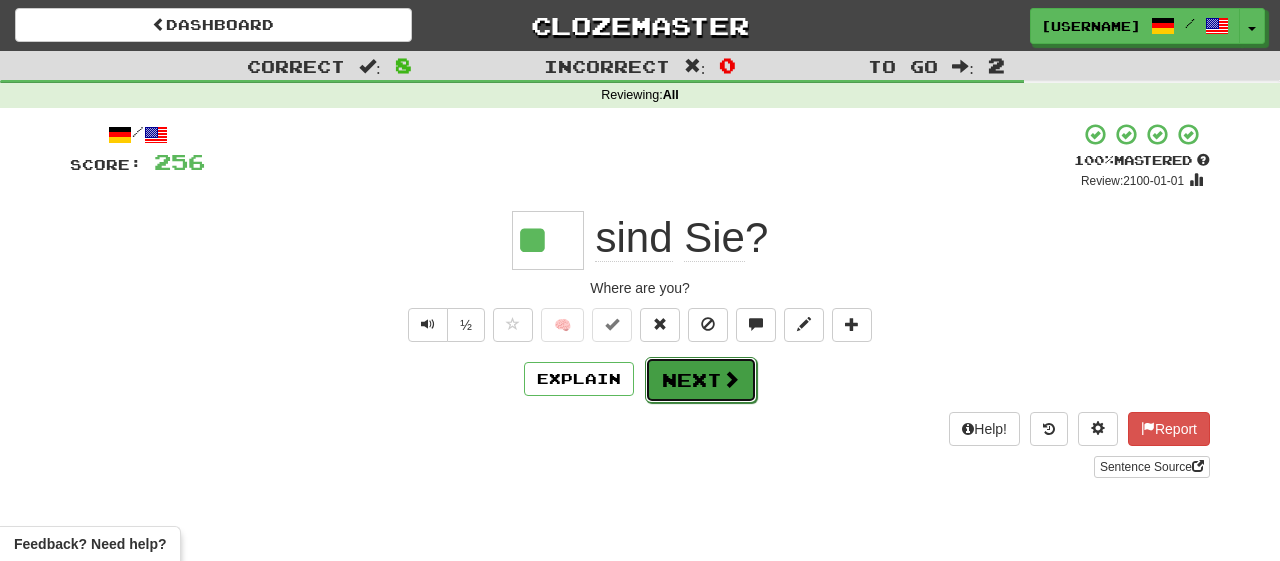 click on "Next" at bounding box center [701, 380] 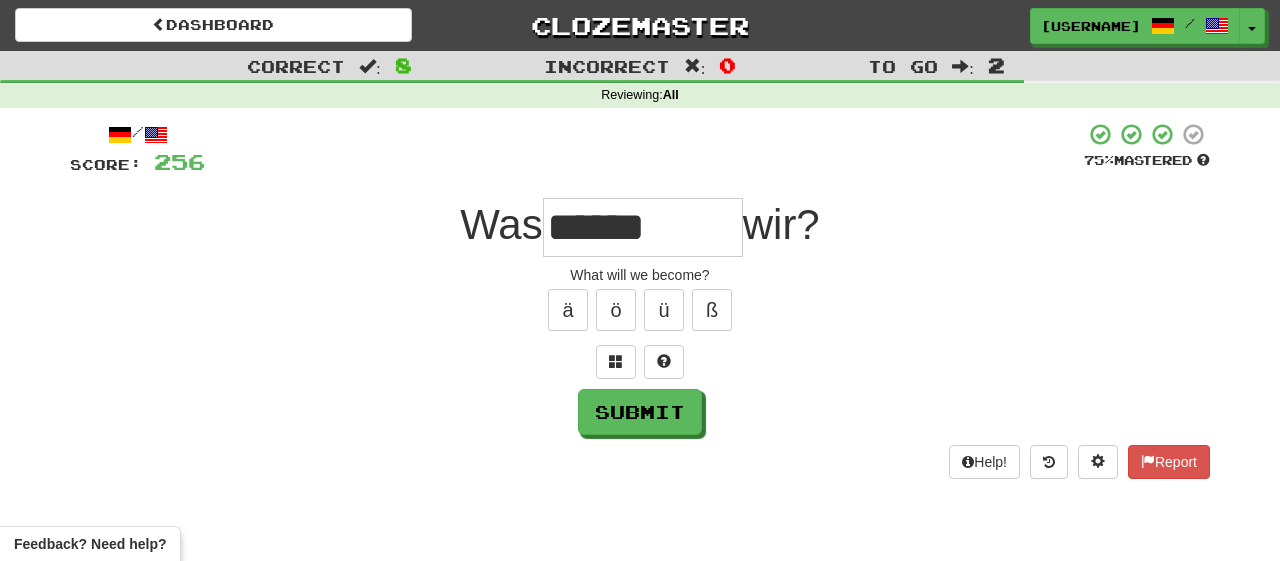 type on "******" 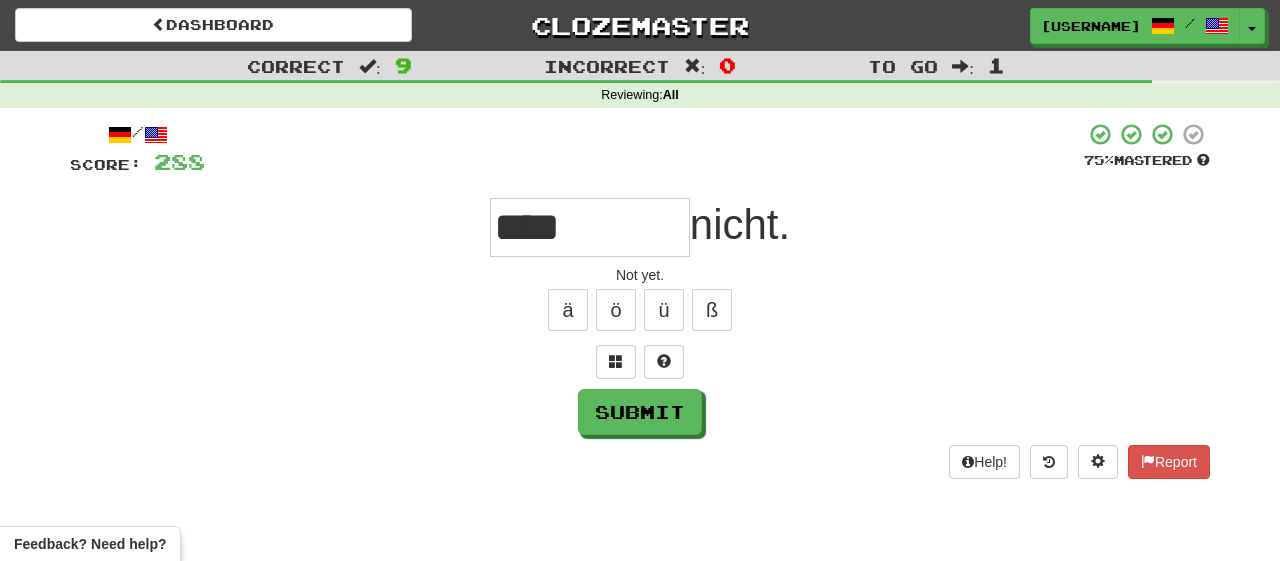 type on "****" 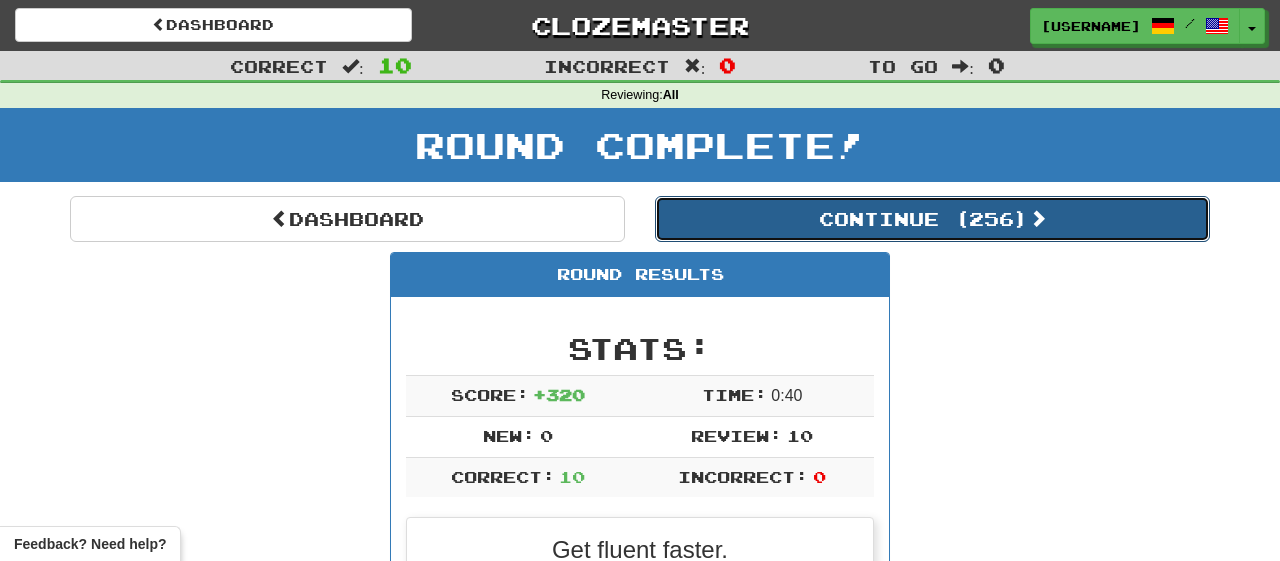 click on "Continue ( 256 )" at bounding box center (932, 219) 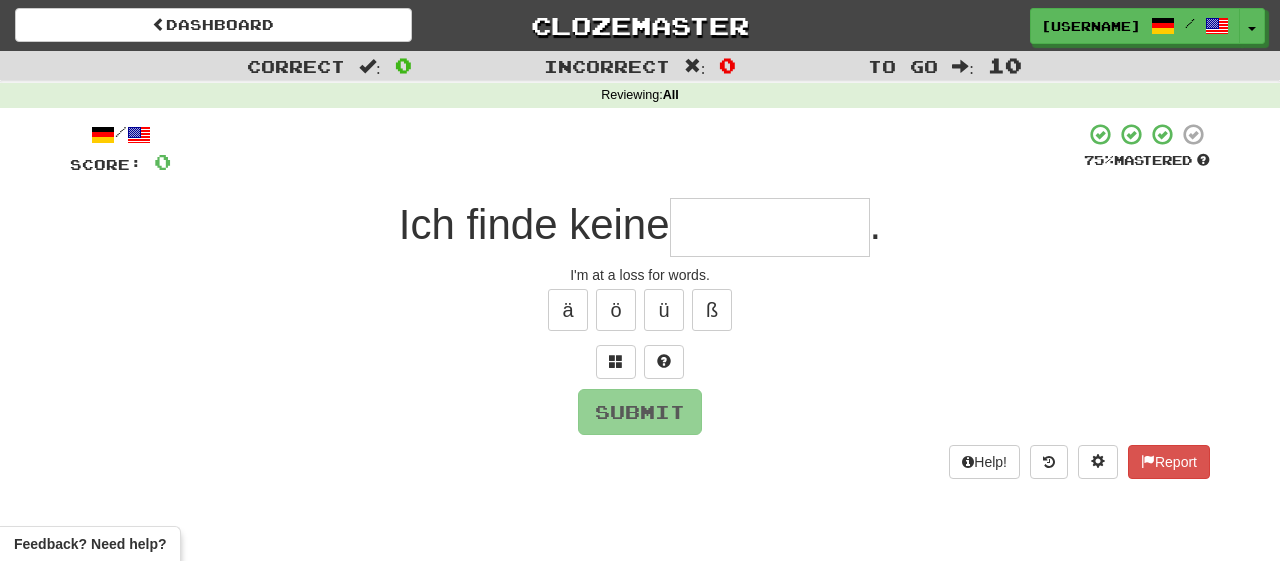 click on "I'm at a loss for words." at bounding box center (640, 275) 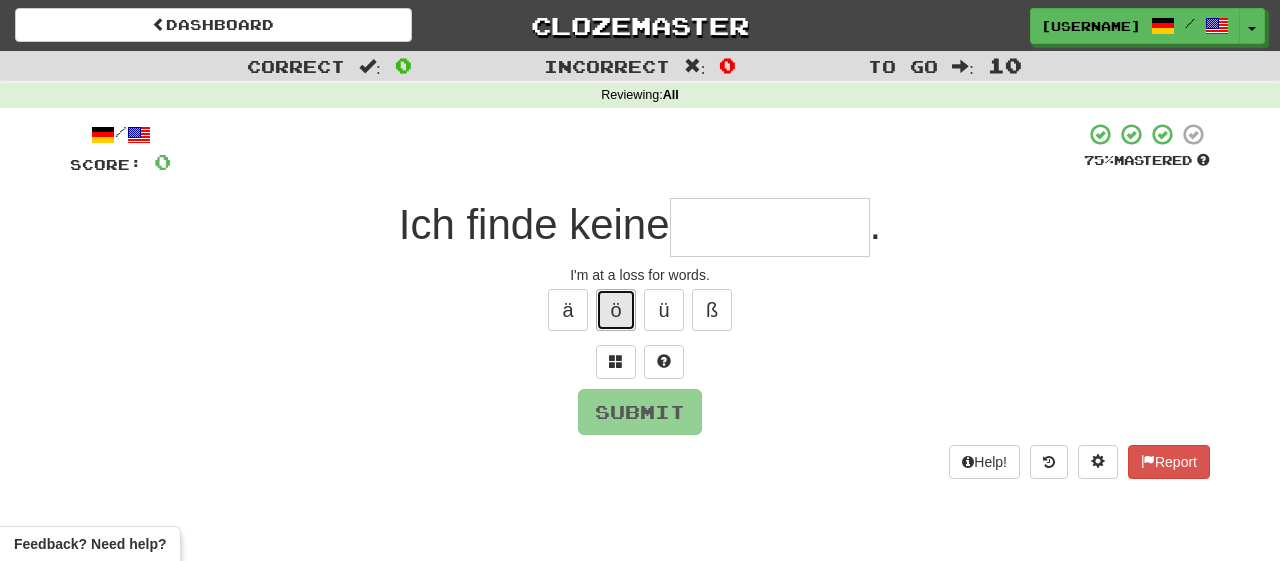 click on "ö" at bounding box center (616, 310) 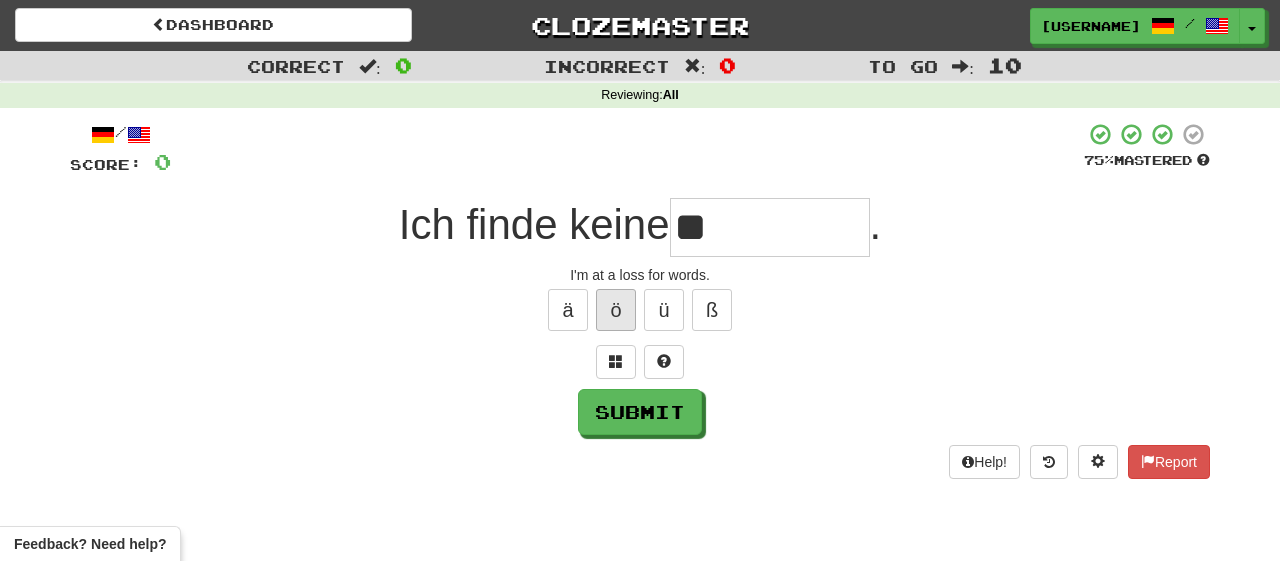 type on "*" 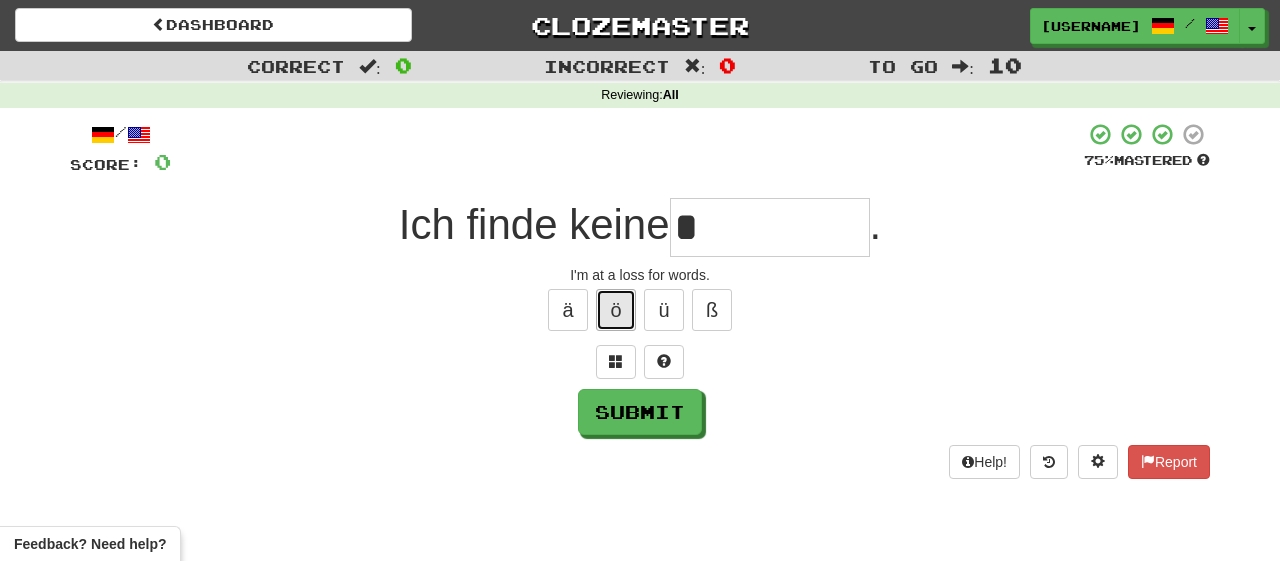 click on "ö" at bounding box center [616, 310] 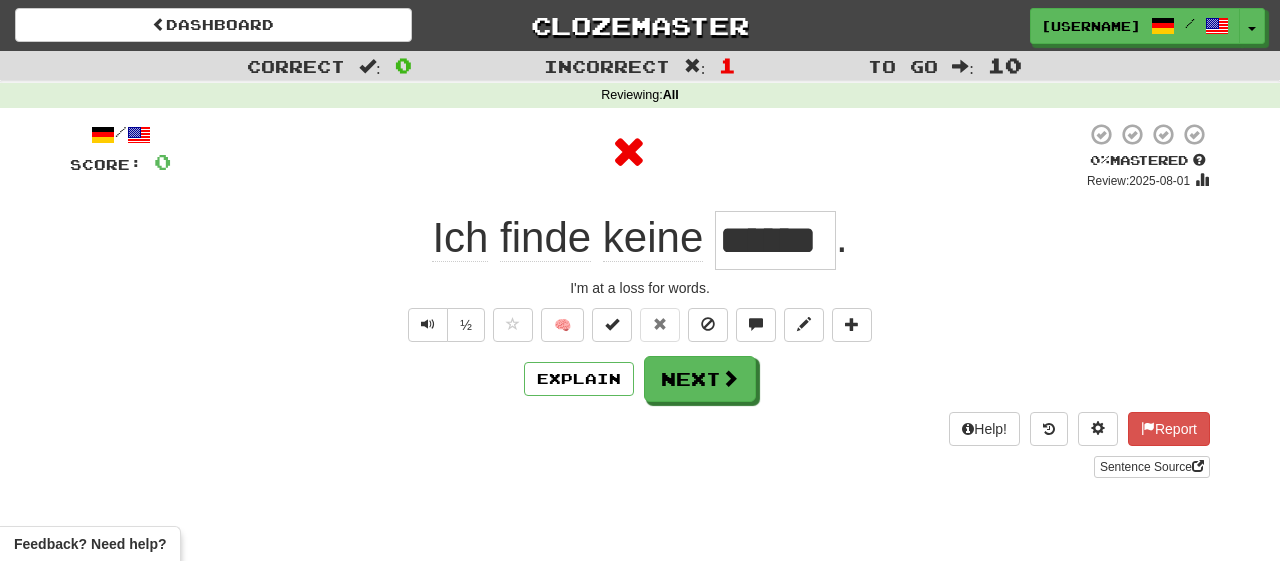 type on "*****" 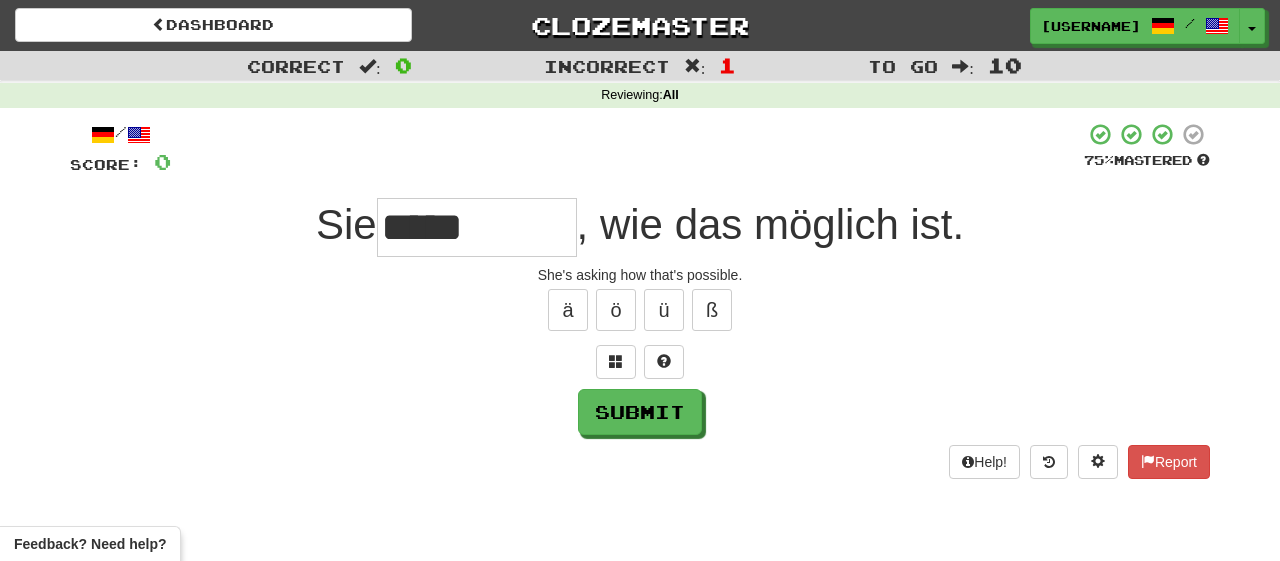 type on "*****" 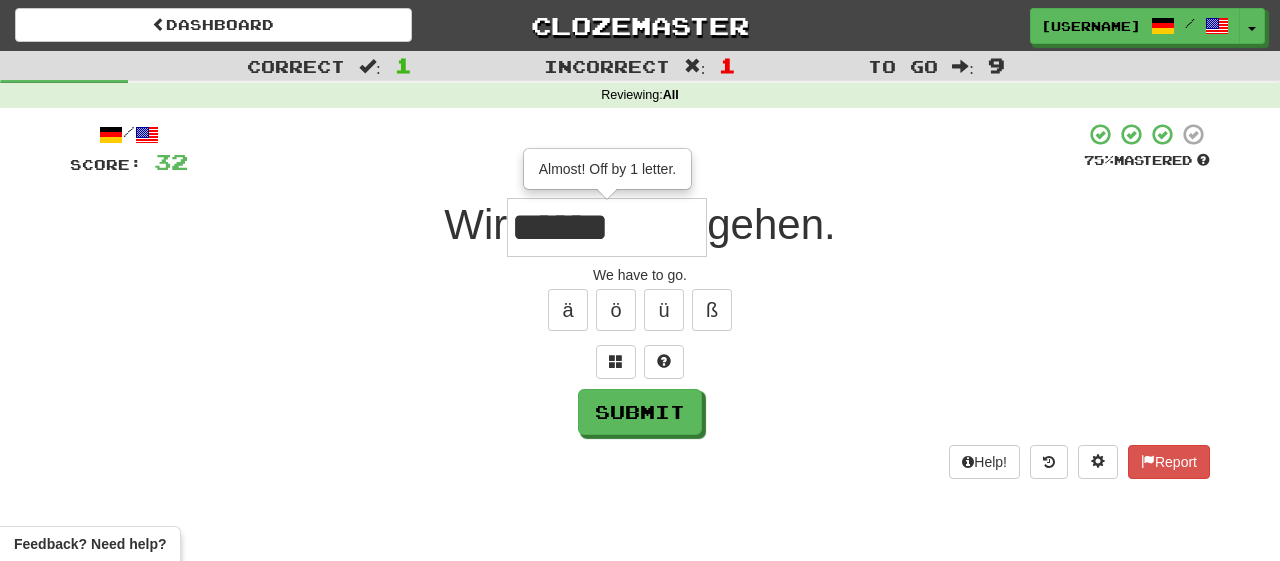 click on "******" at bounding box center [607, 227] 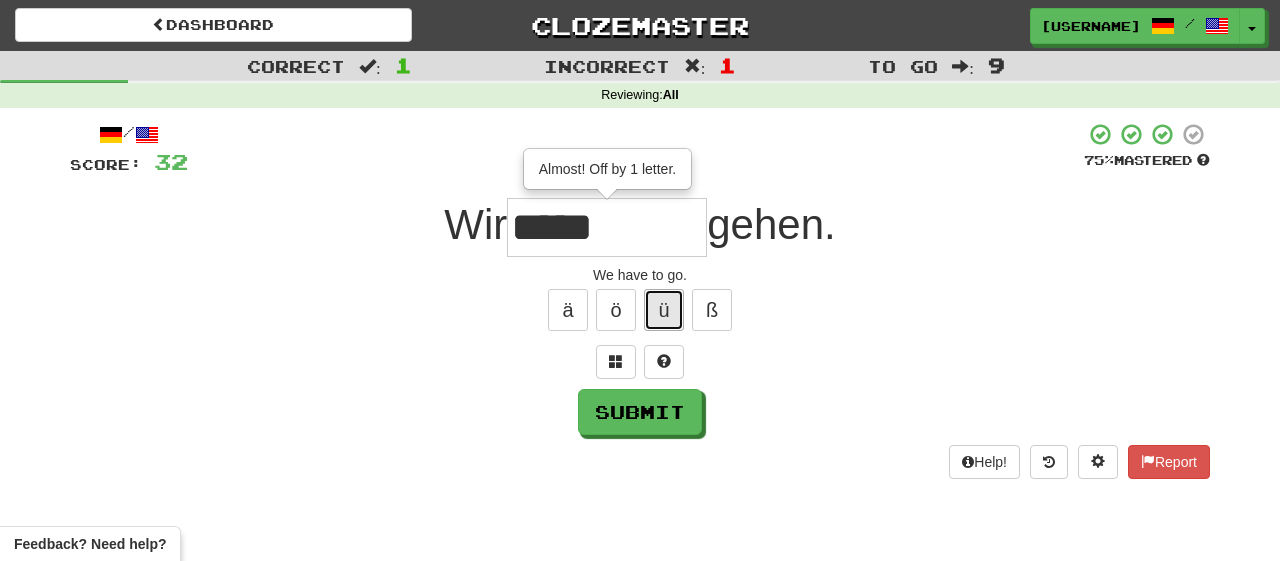 click on "ü" at bounding box center (664, 310) 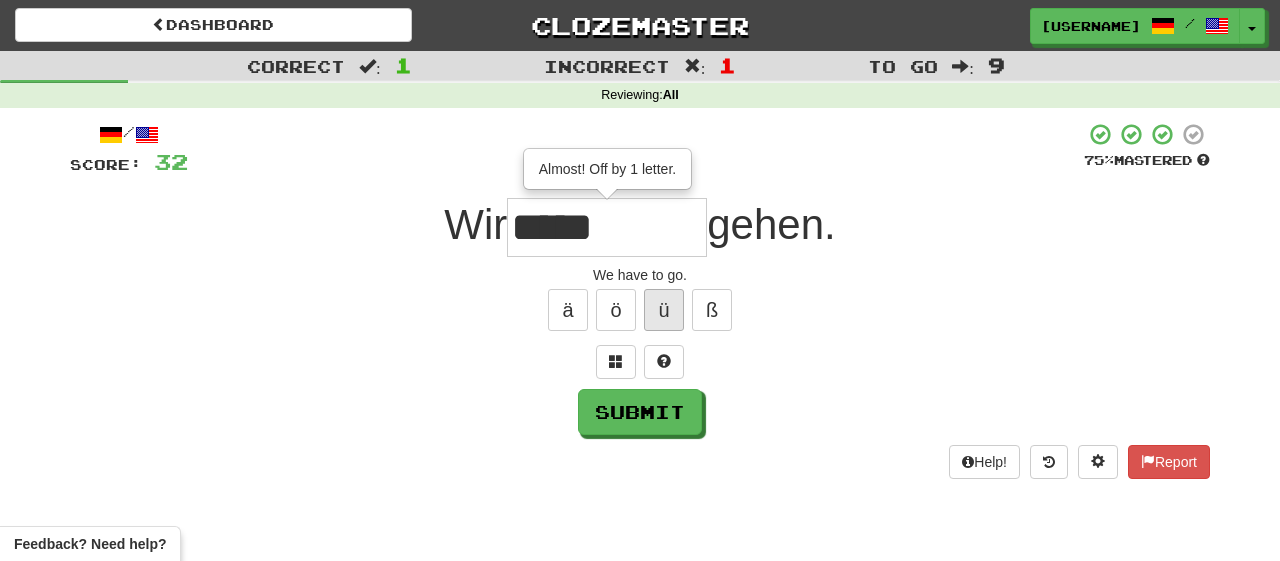 type on "******" 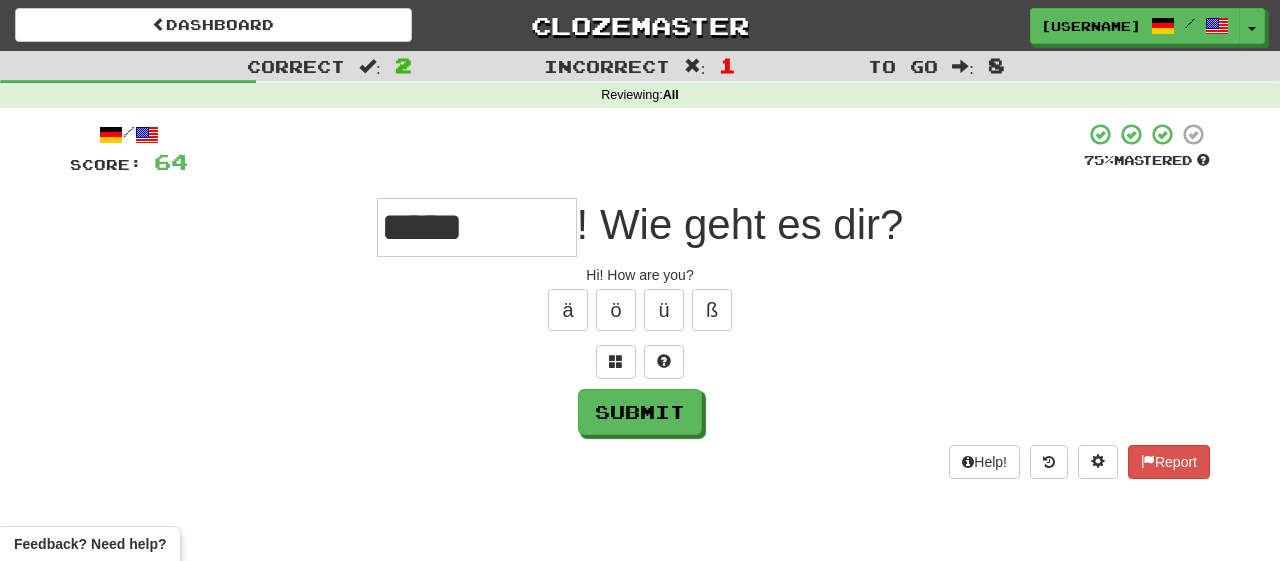 type on "*****" 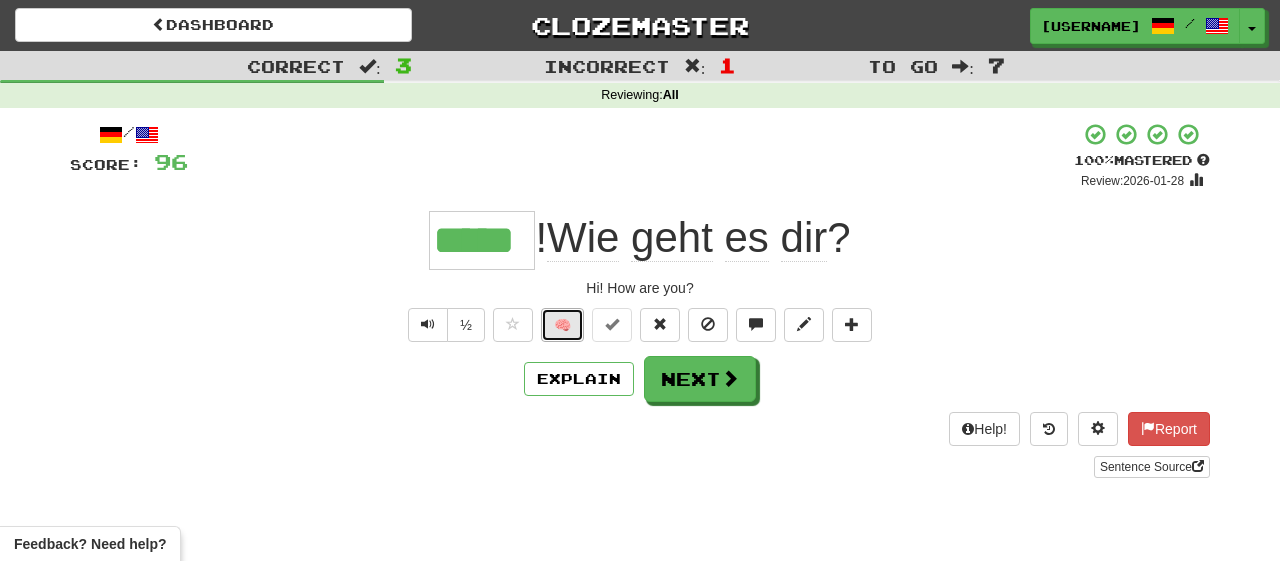 click on "🧠" at bounding box center [562, 325] 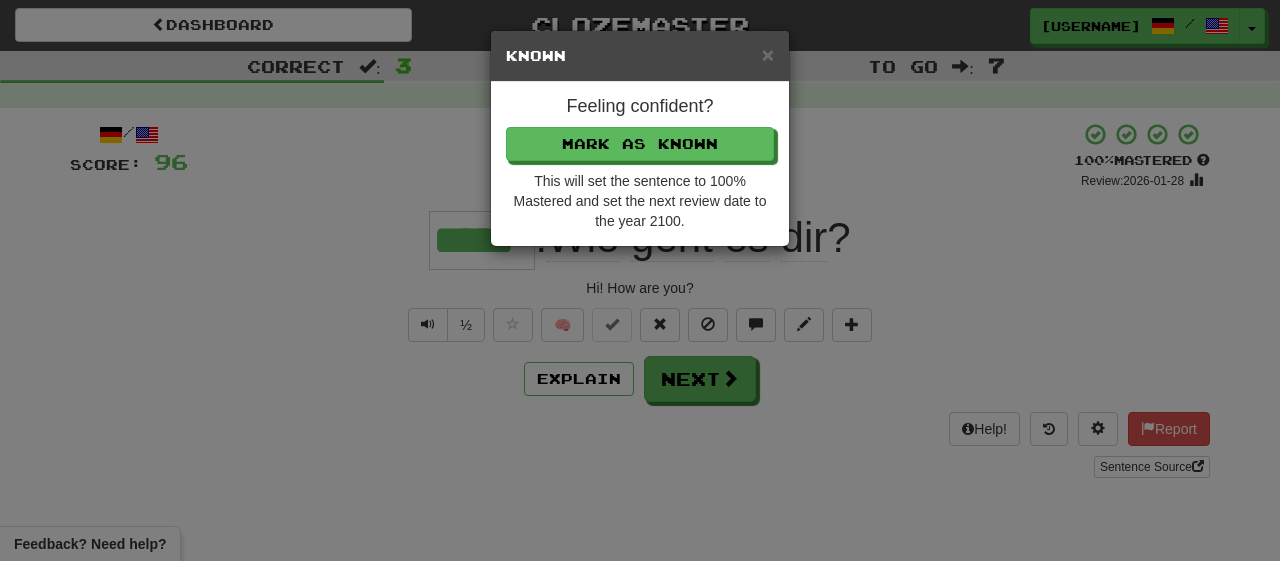 click on "Feeling confident? Mark as Known This will set the sentence to 100% Mastered and set the next review date to the year 2100." at bounding box center [640, 164] 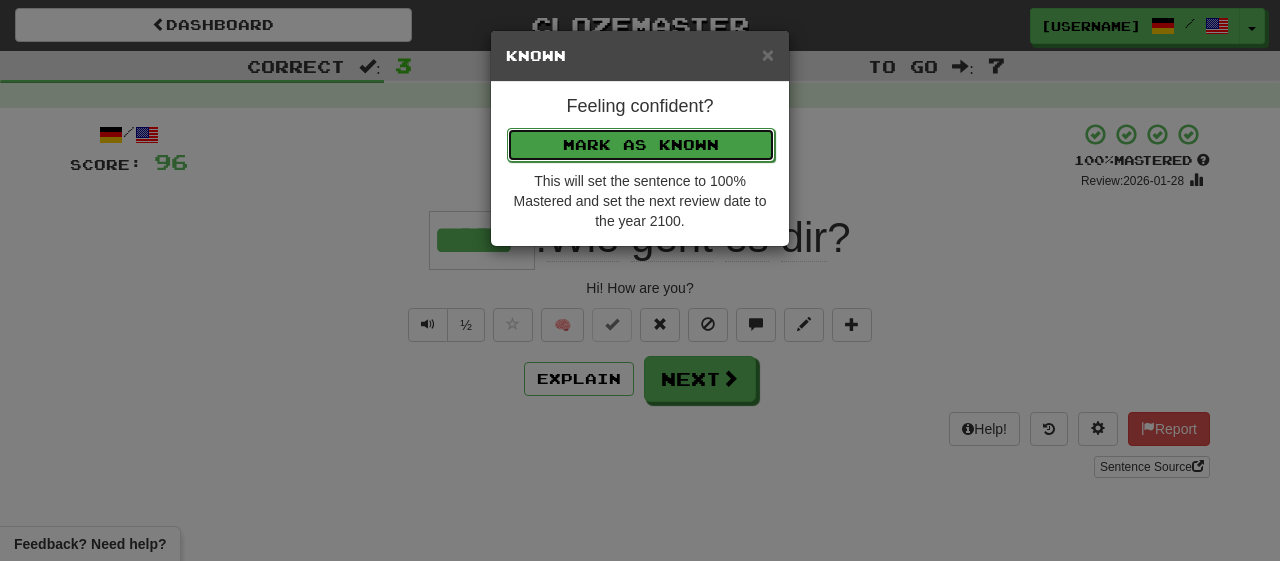 click on "Mark as Known" at bounding box center (641, 145) 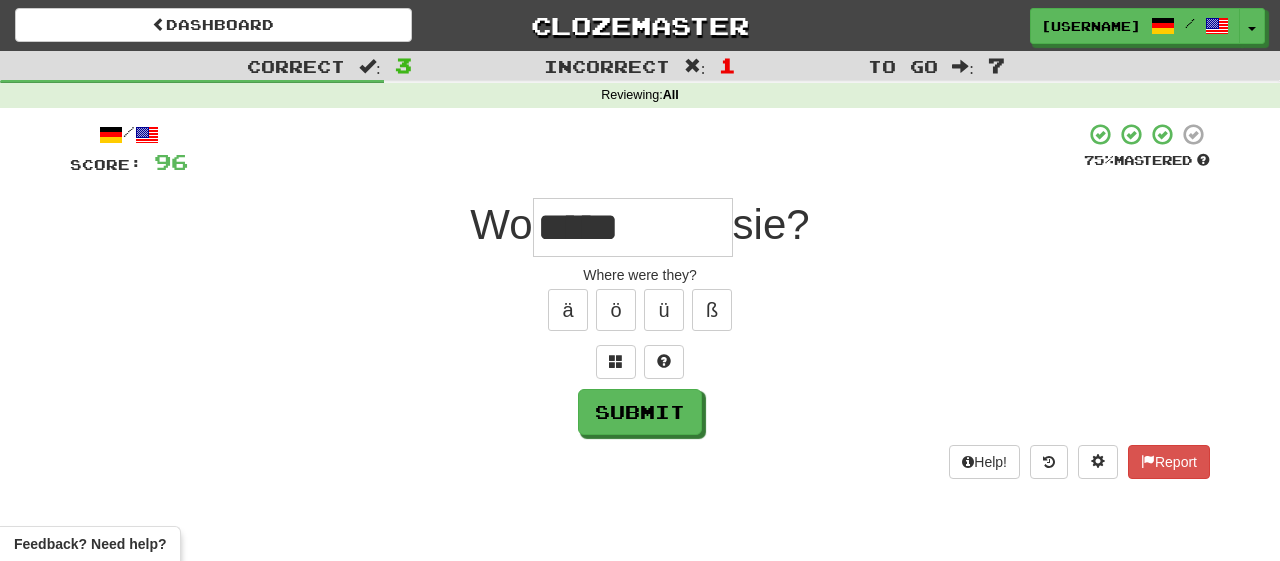 type on "*****" 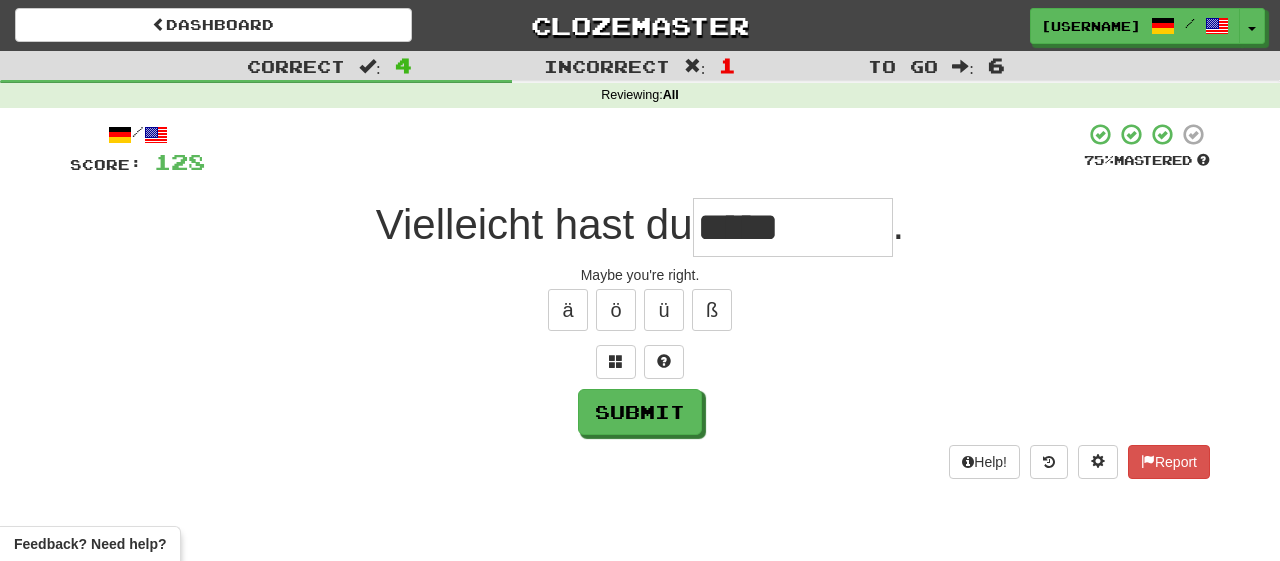 type on "*****" 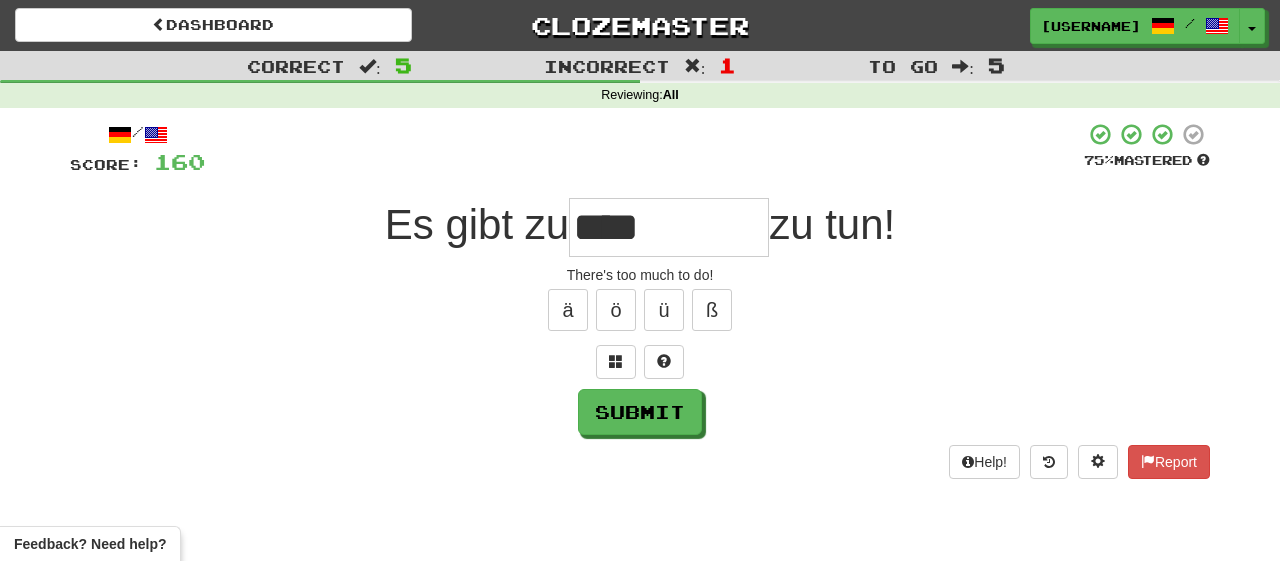 type on "****" 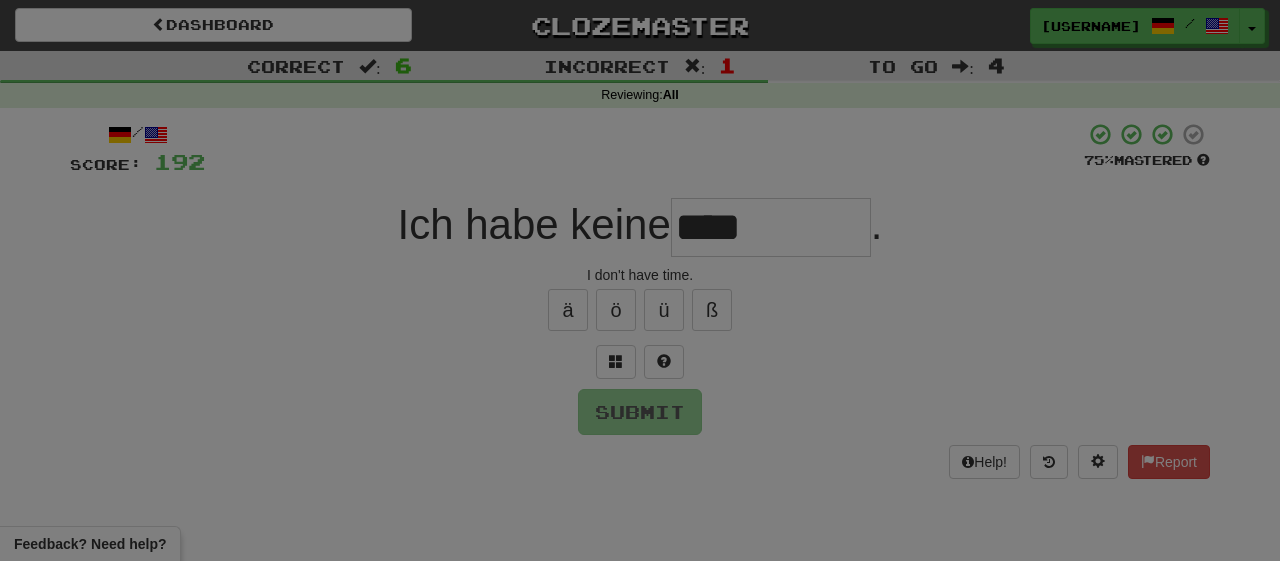 type 